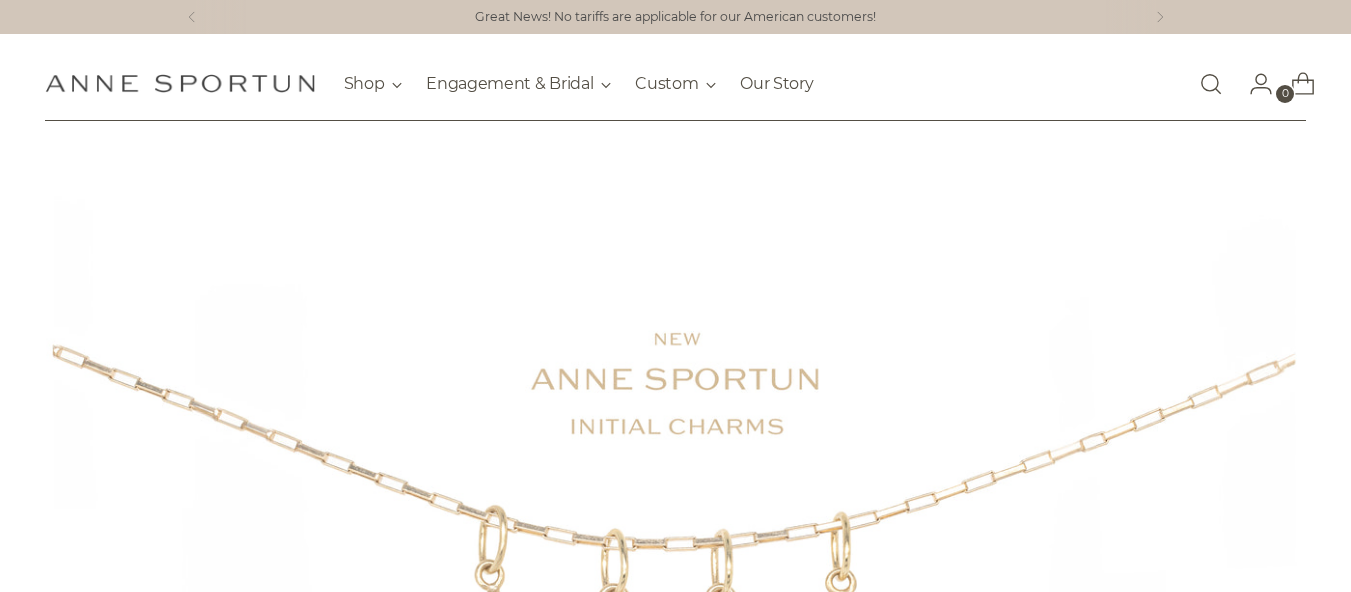 scroll, scrollTop: 0, scrollLeft: 0, axis: both 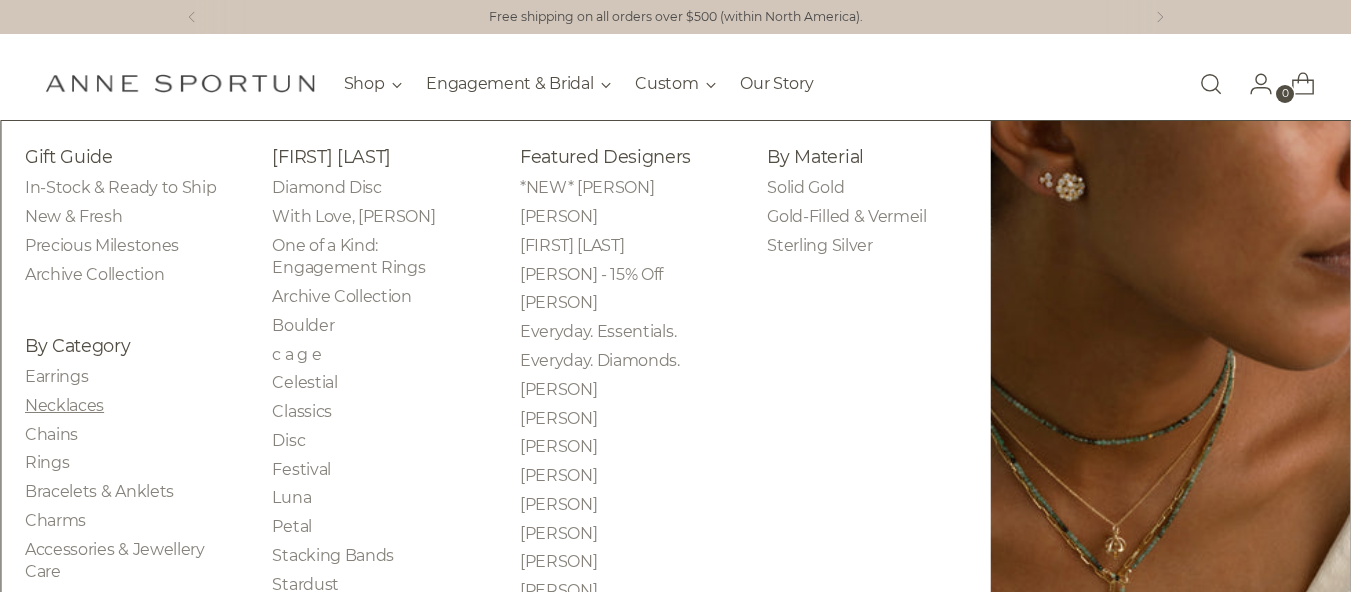 click on "Necklaces" at bounding box center (64, 405) 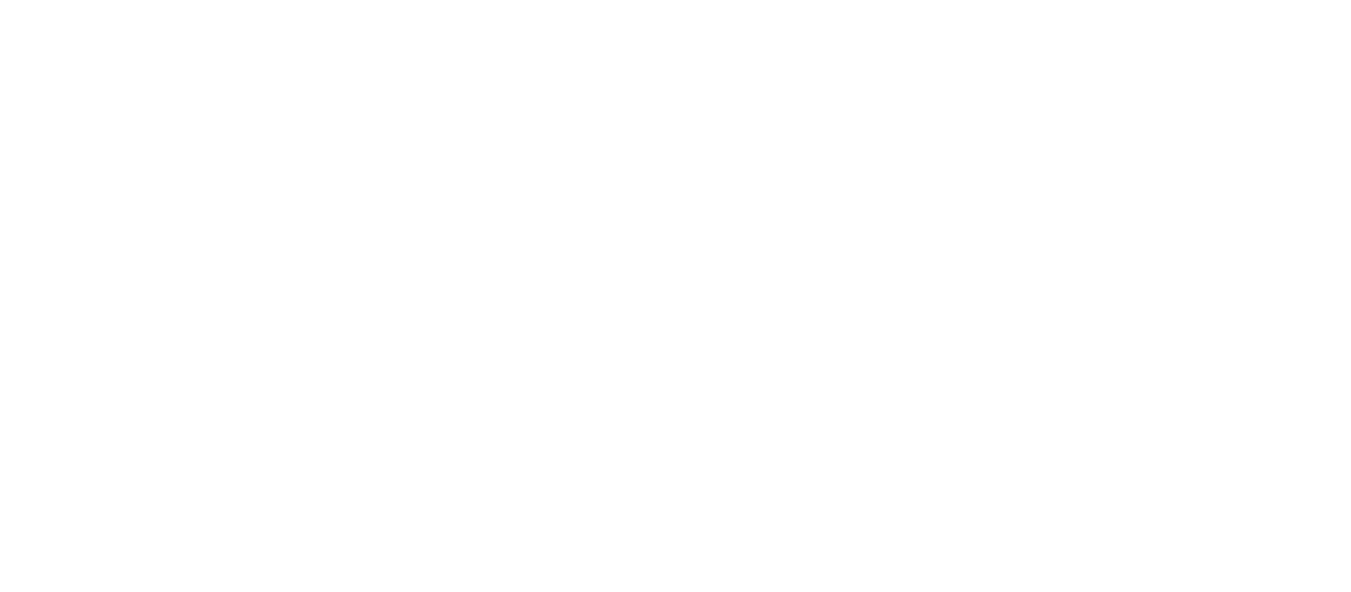 scroll, scrollTop: 0, scrollLeft: 0, axis: both 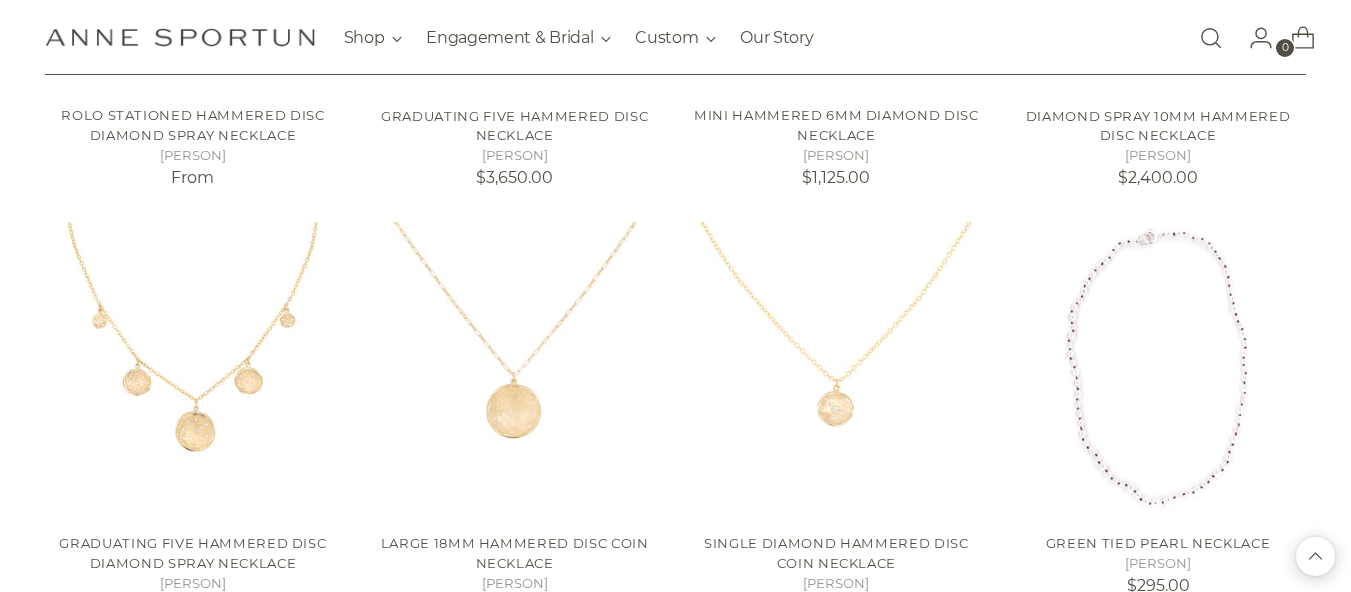drag, startPoint x: 1345, startPoint y: 559, endPoint x: 1342, endPoint y: 571, distance: 12.369317 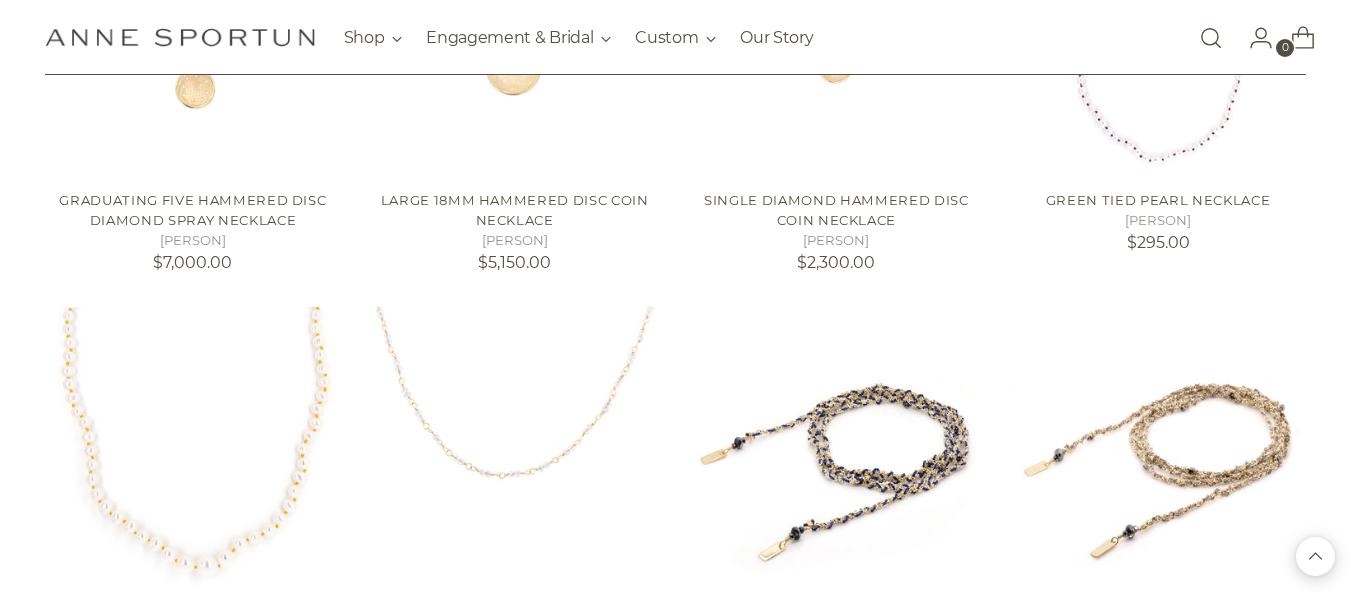 scroll, scrollTop: 7895, scrollLeft: 8, axis: both 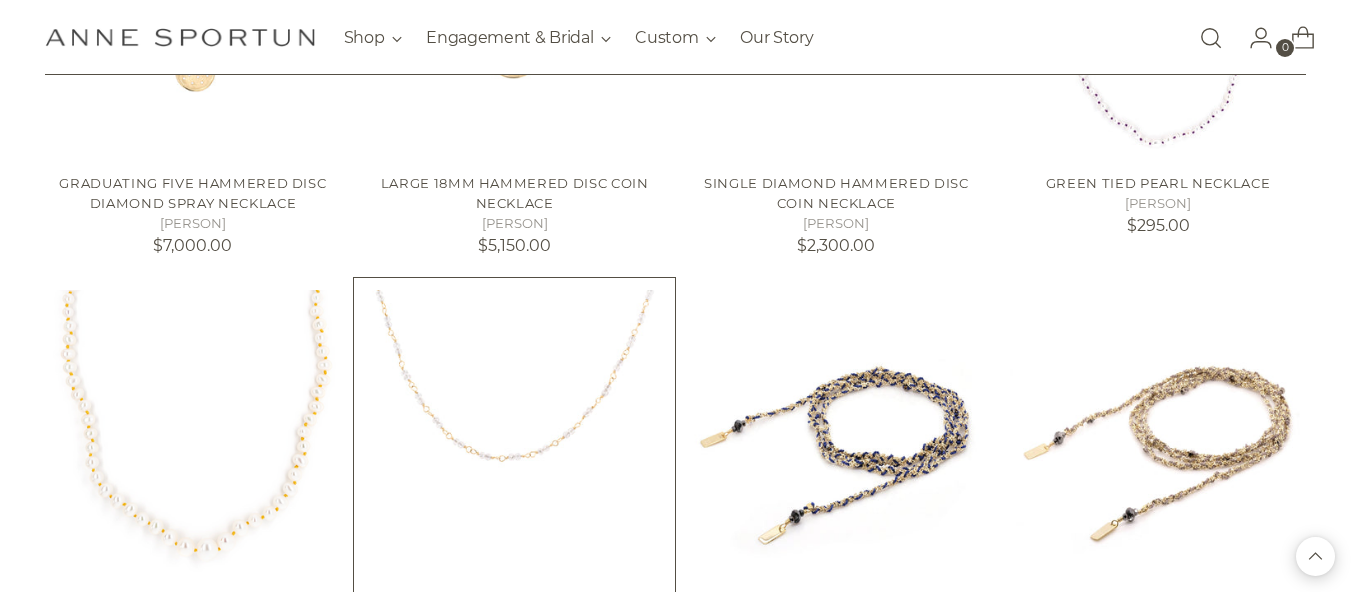 click at bounding box center [0, 0] 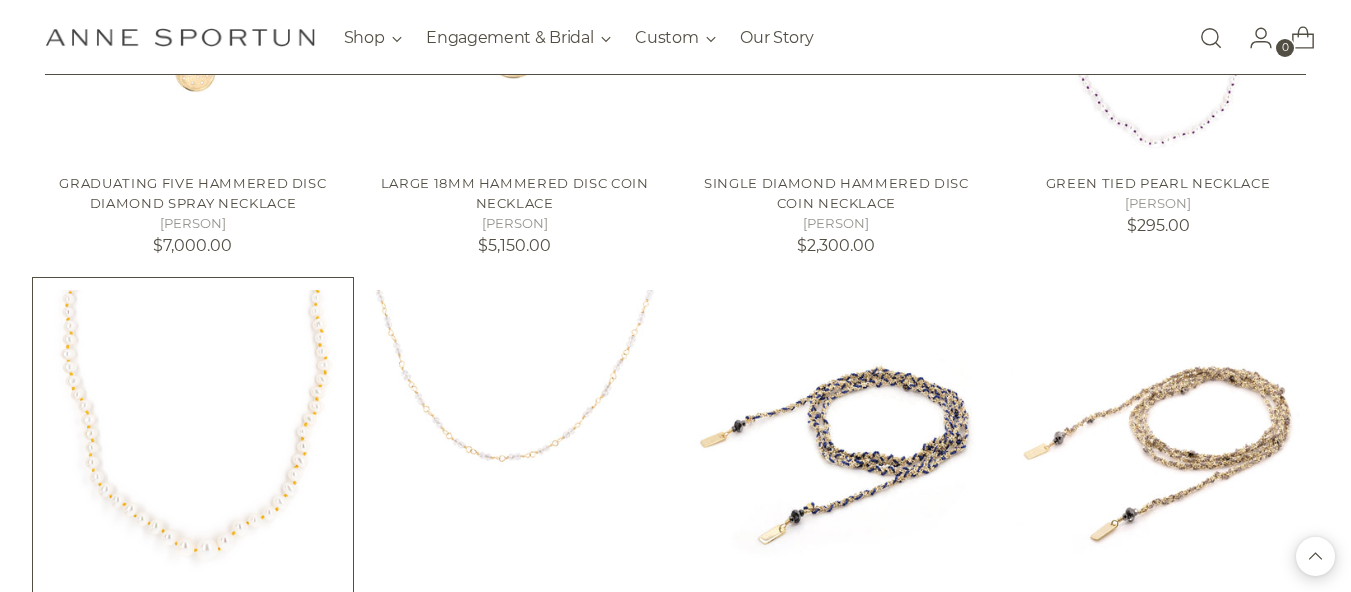 click at bounding box center (0, 0) 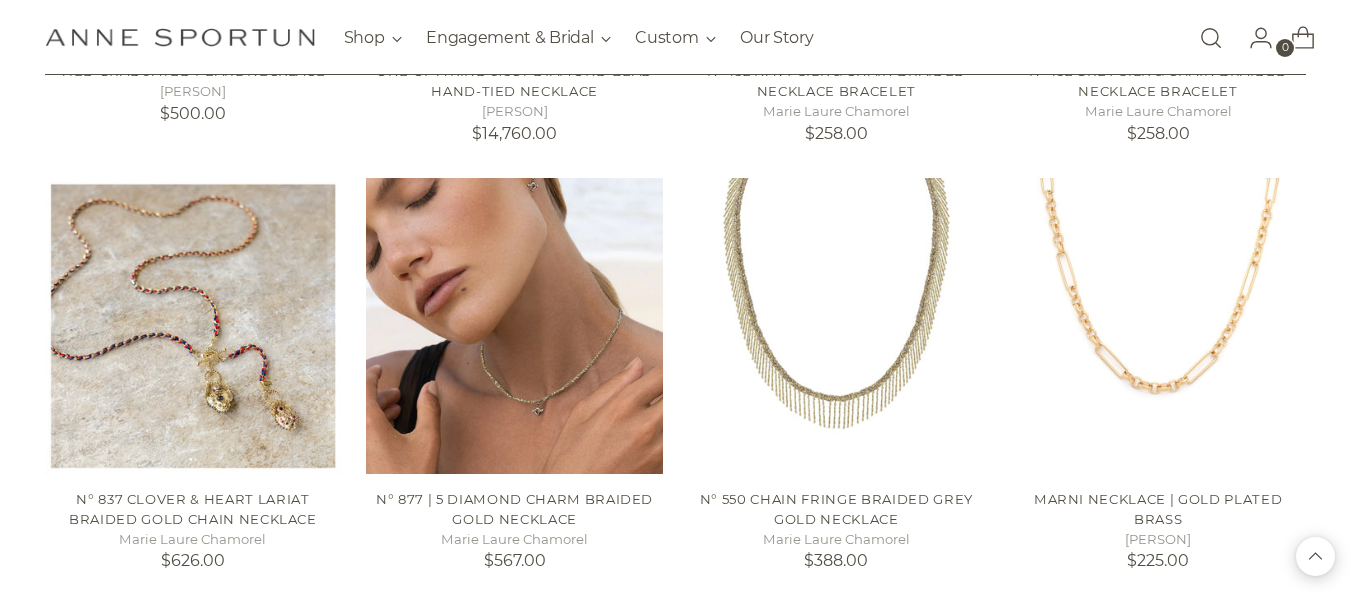 scroll, scrollTop: 8496, scrollLeft: 8, axis: both 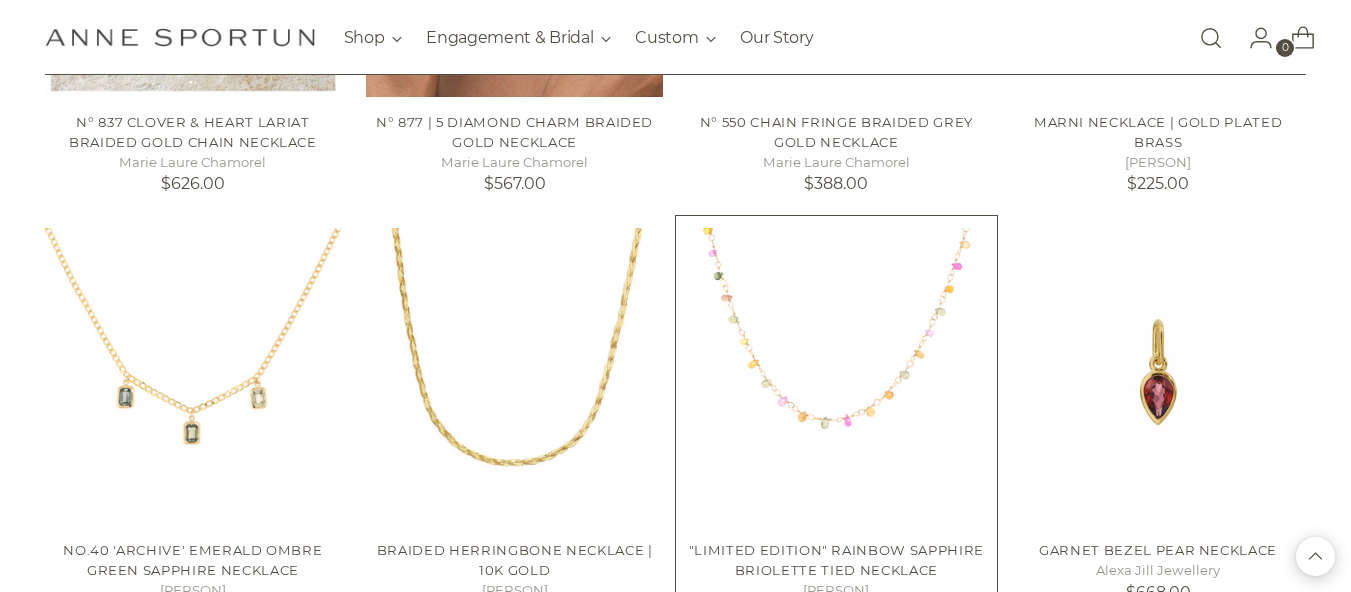 click at bounding box center (0, 0) 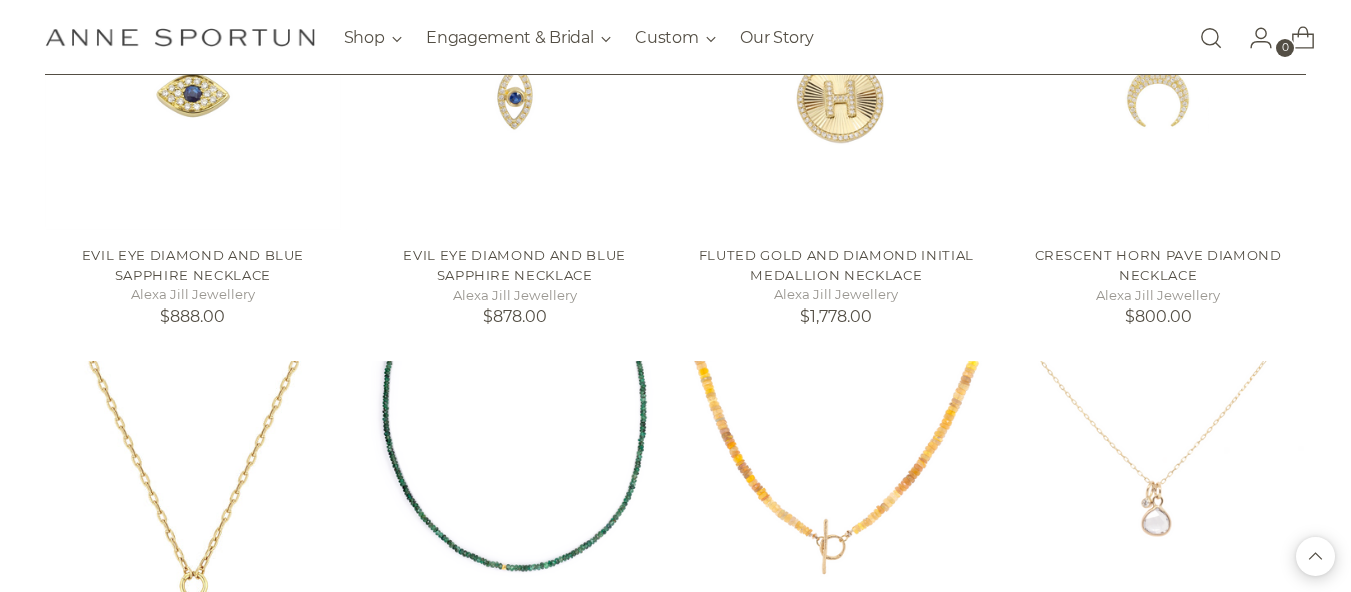 scroll, scrollTop: 10003, scrollLeft: 8, axis: both 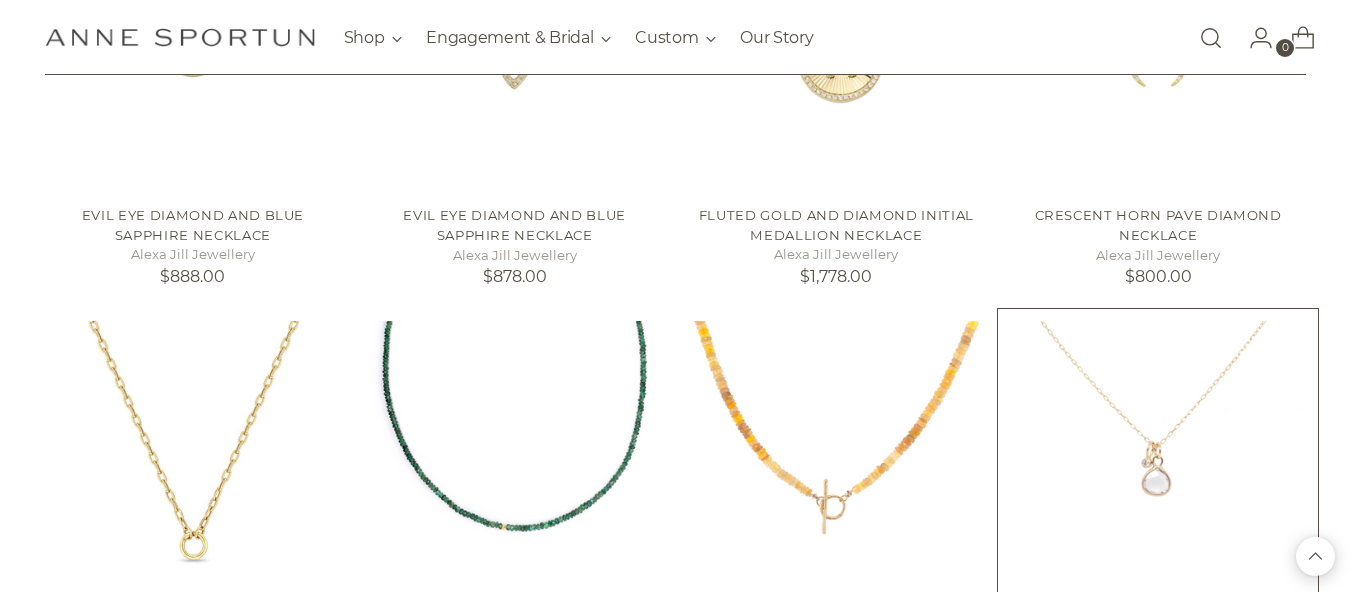 click at bounding box center (1158, 469) 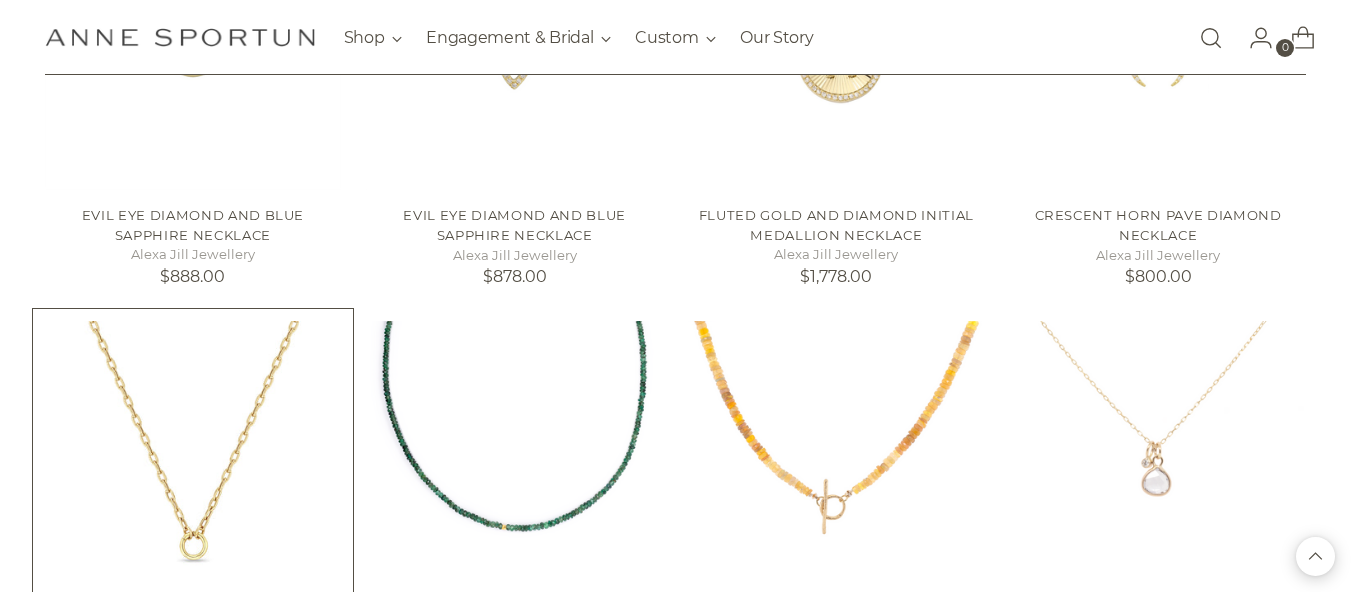 click at bounding box center (0, 0) 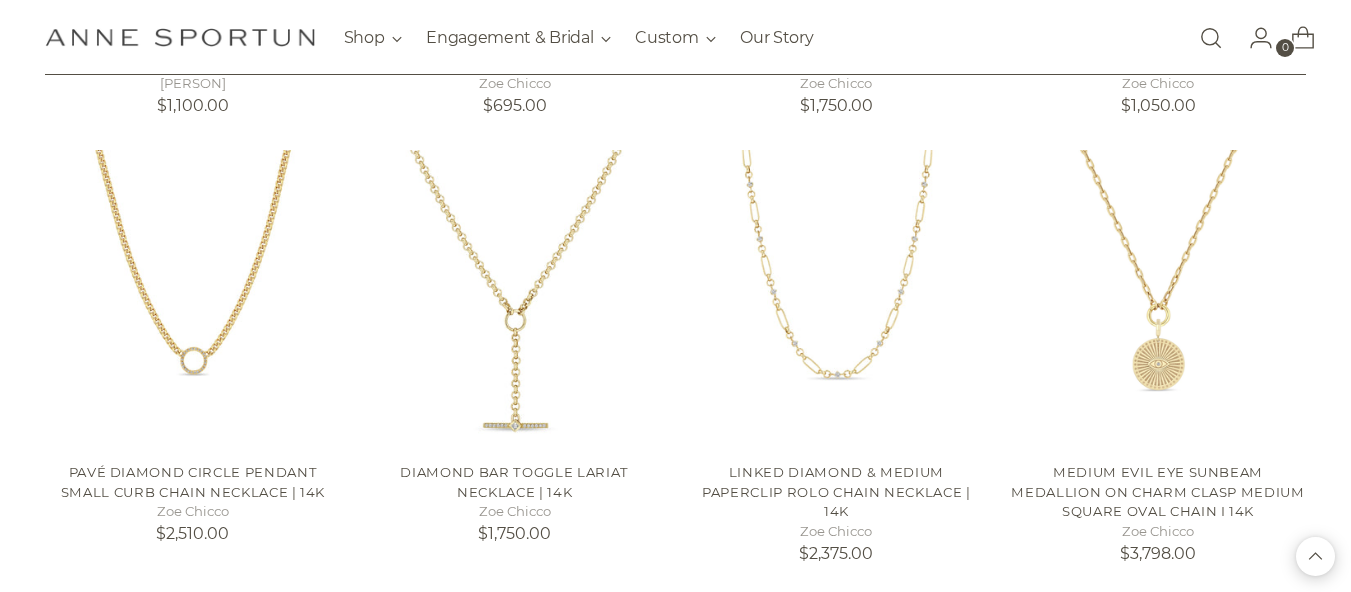 scroll, scrollTop: 11006, scrollLeft: 8, axis: both 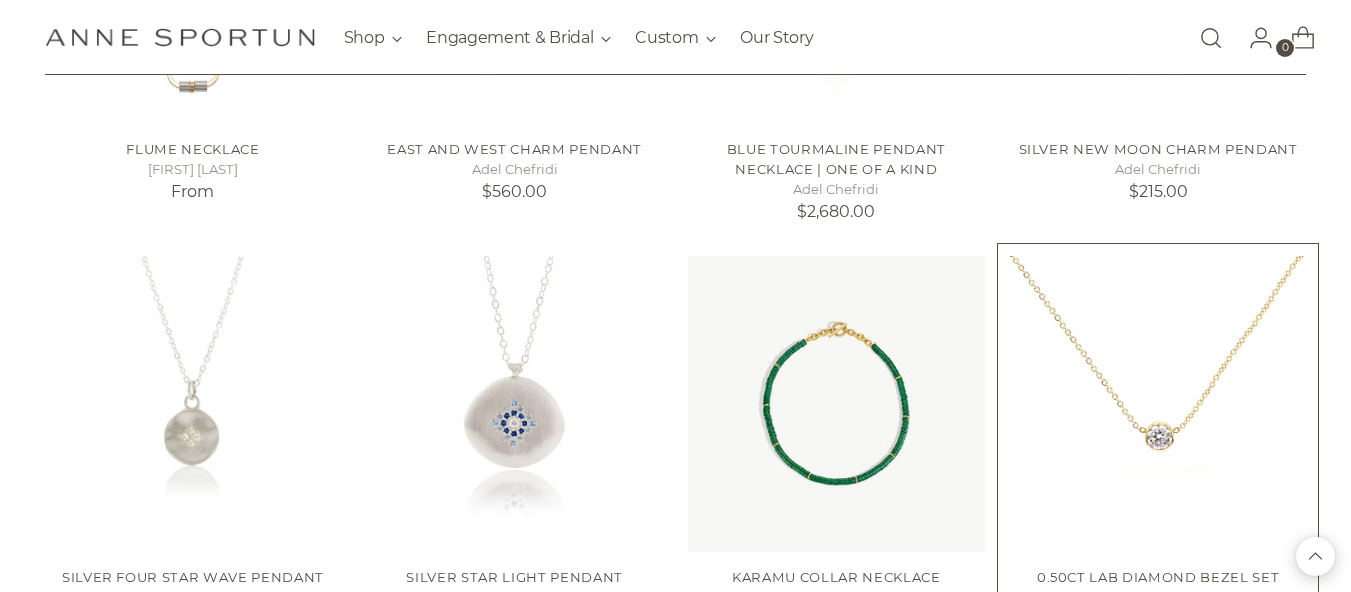 click at bounding box center (1158, 404) 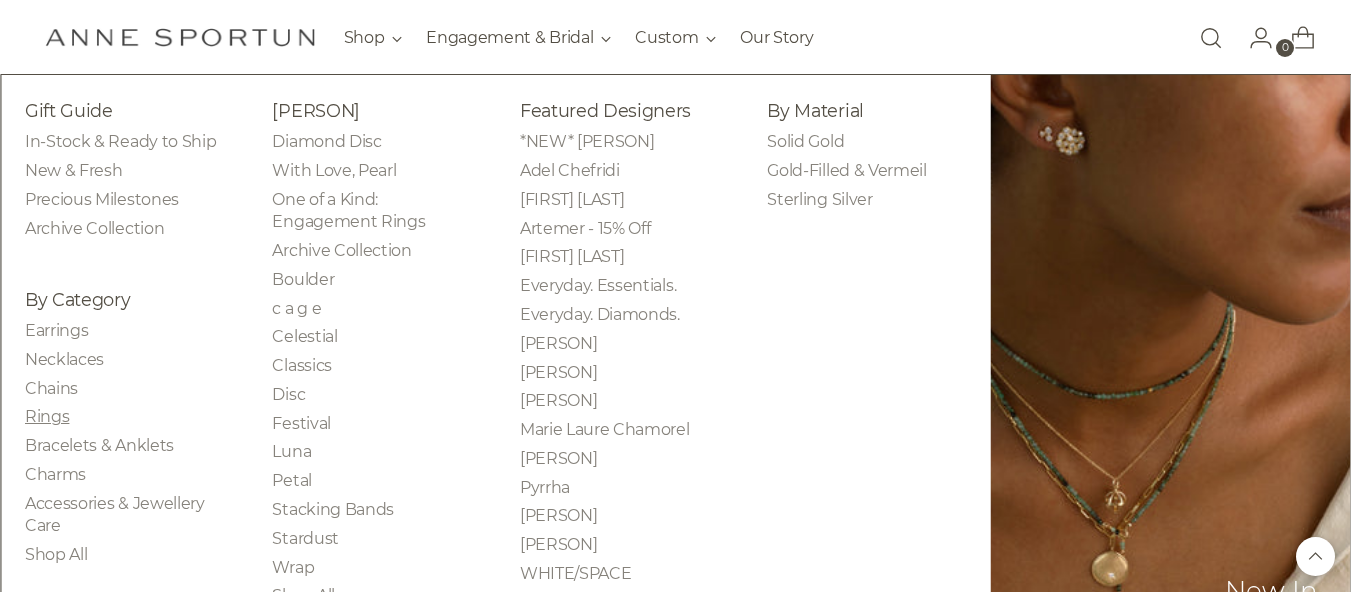 click on "Rings" at bounding box center (47, 416) 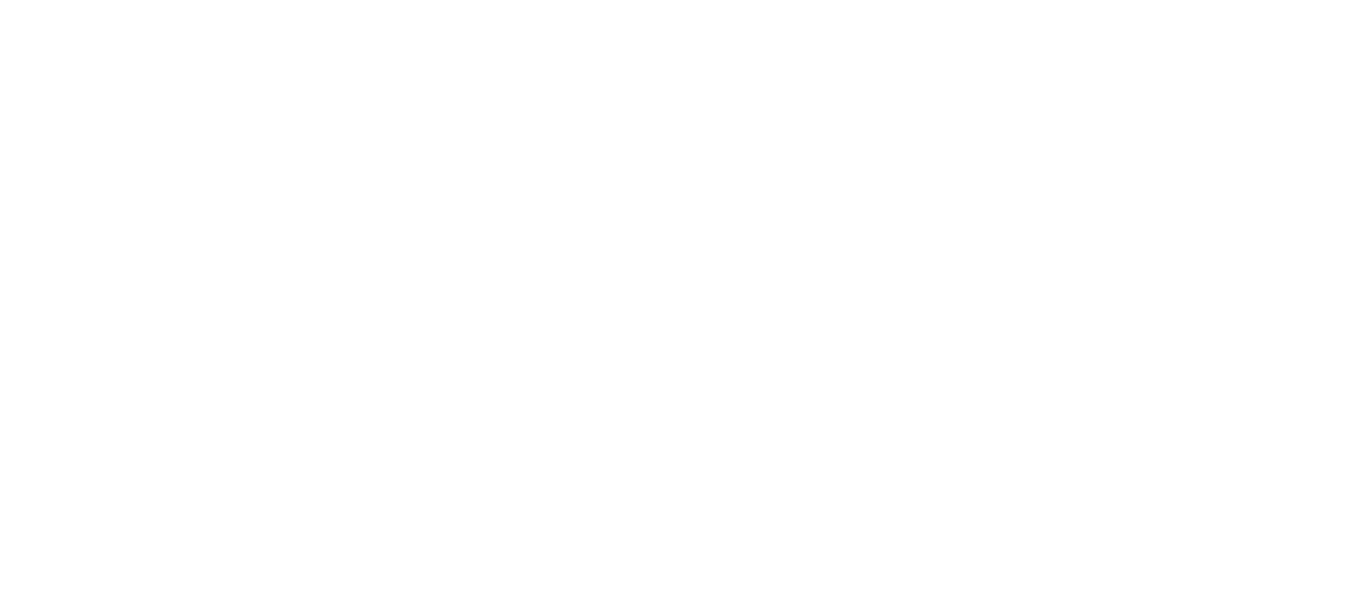 scroll, scrollTop: 0, scrollLeft: 0, axis: both 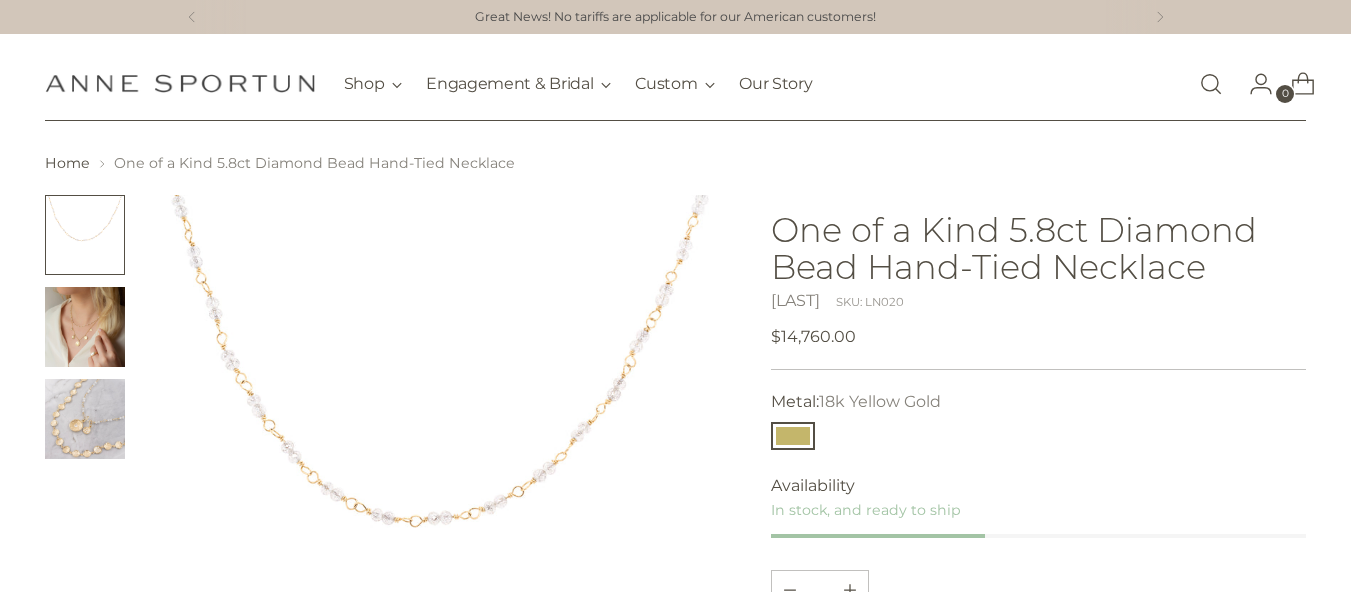 click at bounding box center [85, 327] 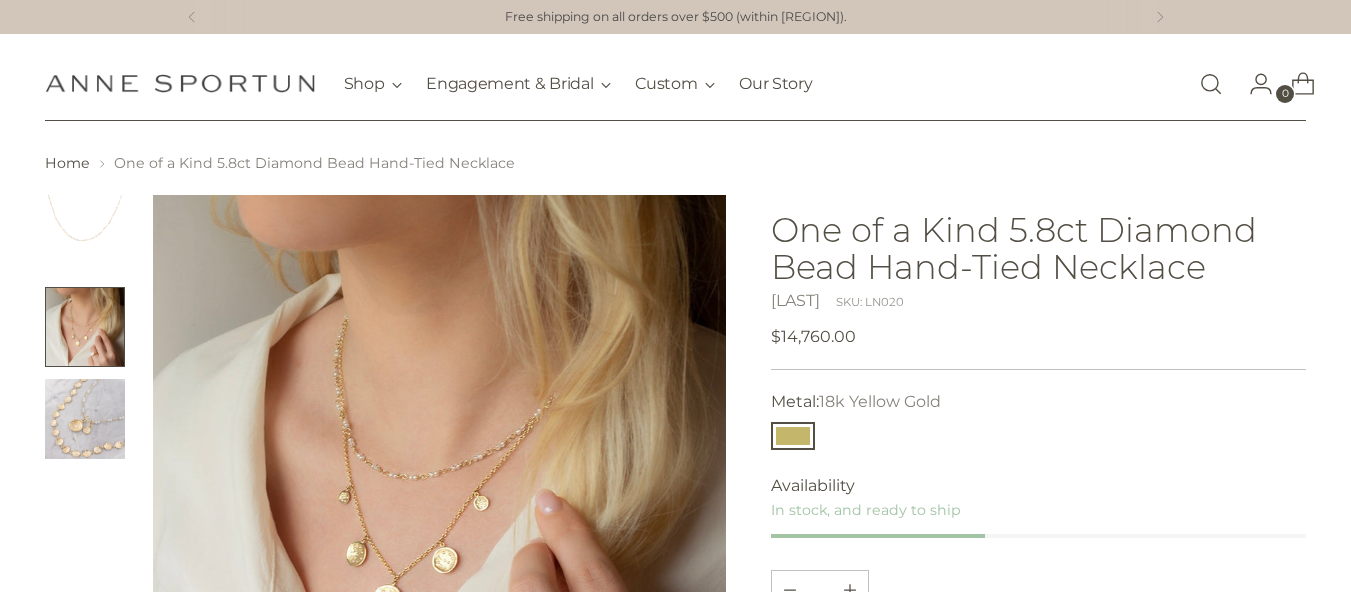 click at bounding box center [85, 419] 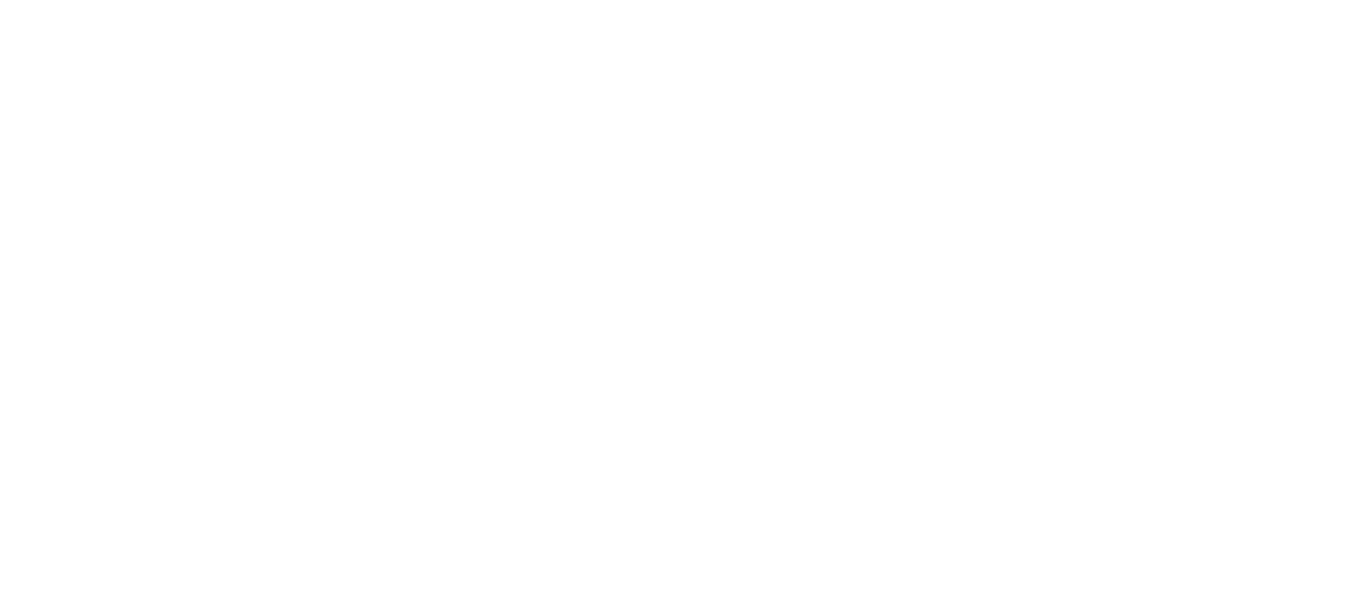 scroll, scrollTop: 0, scrollLeft: 0, axis: both 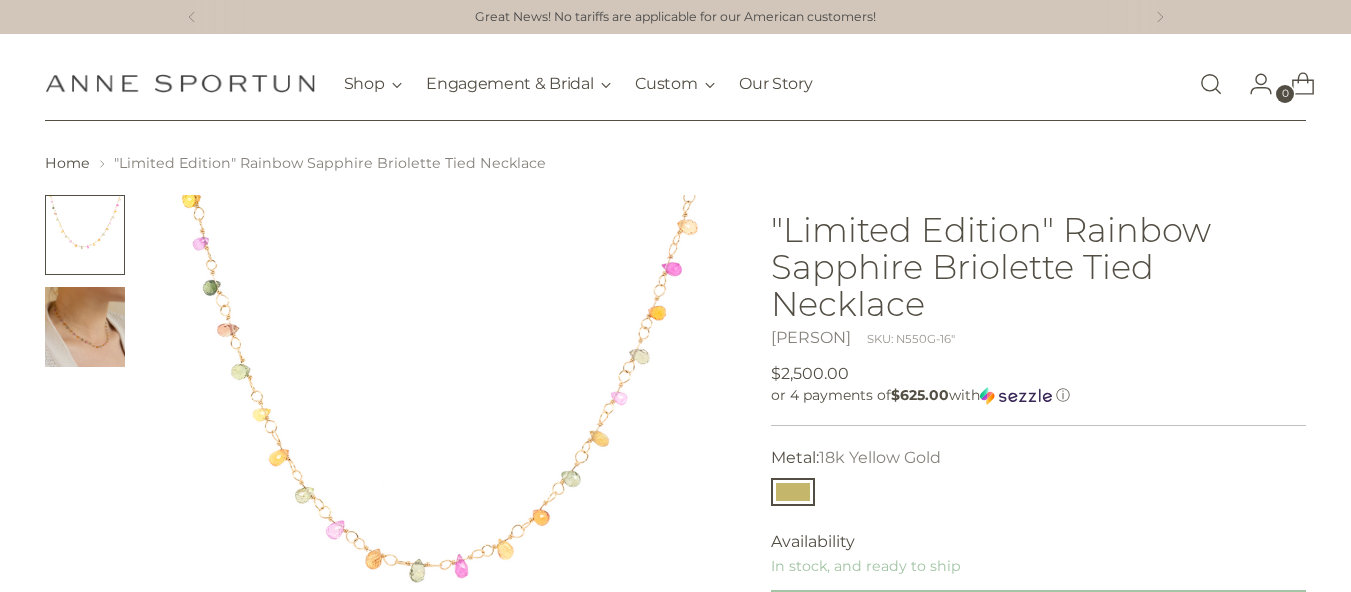 click at bounding box center (85, 327) 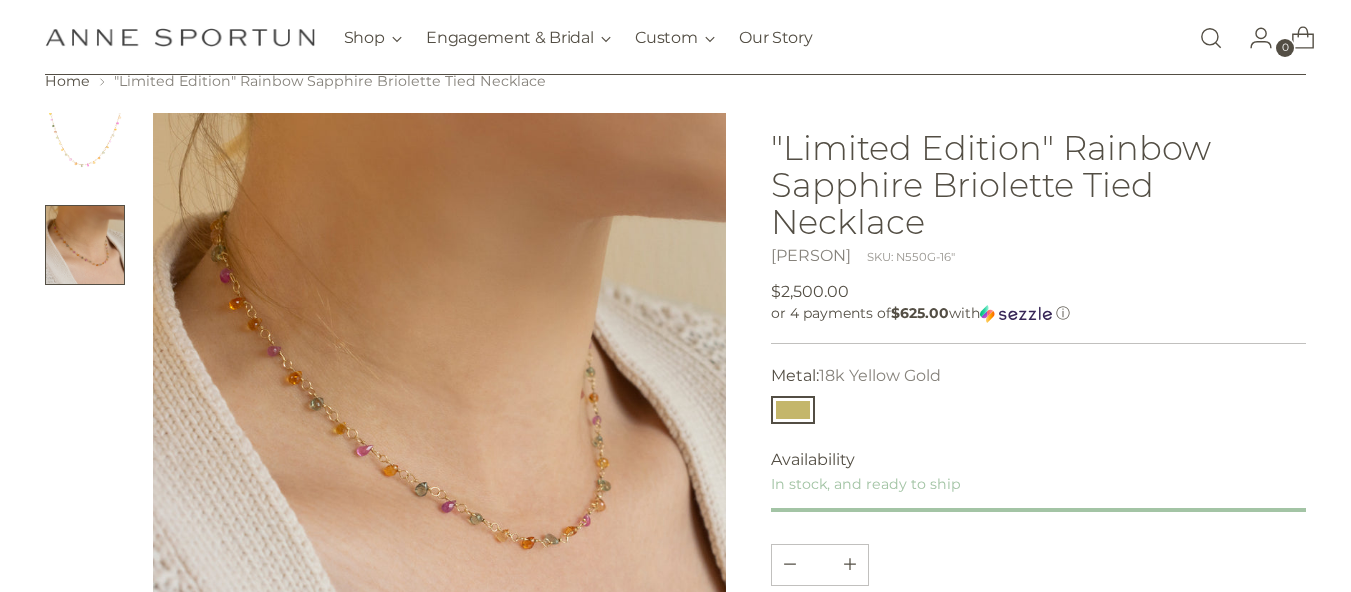 scroll, scrollTop: 106, scrollLeft: 0, axis: vertical 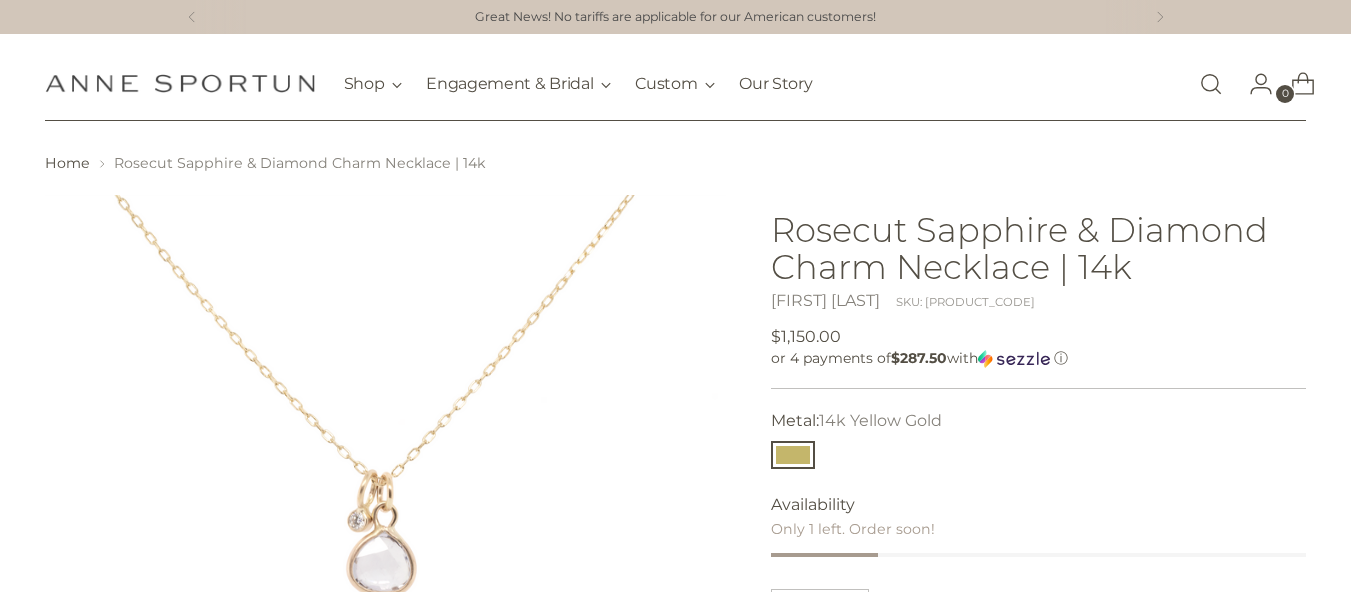 click at bounding box center (386, 536) 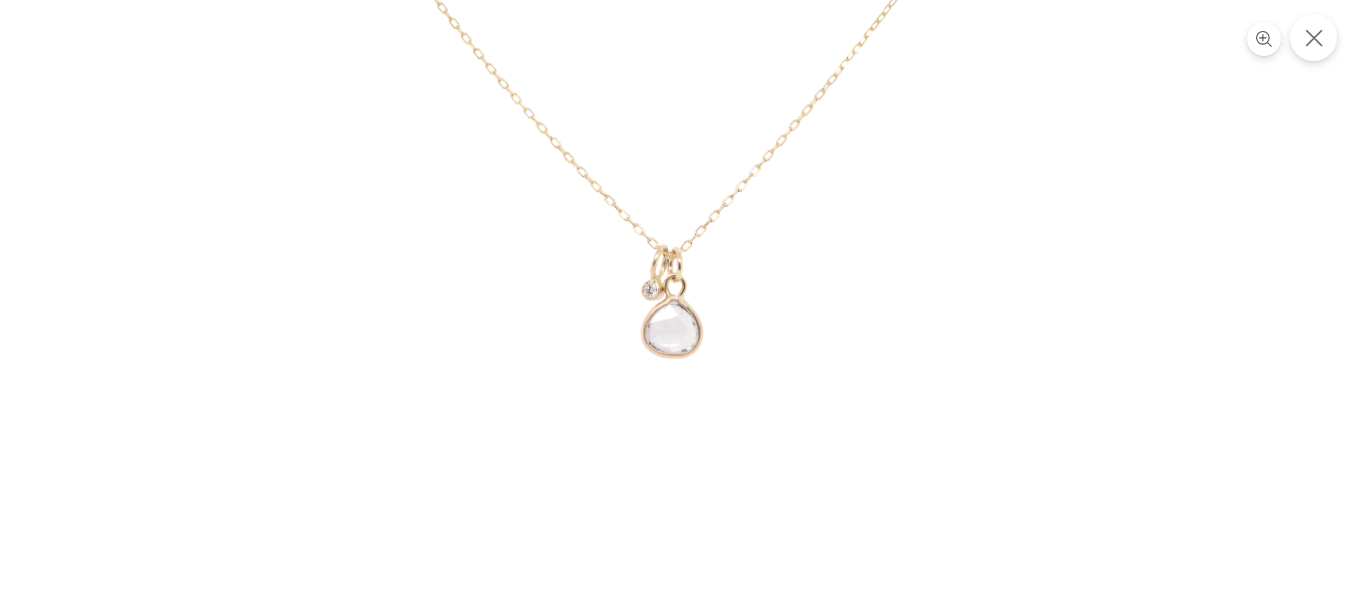 click at bounding box center (1314, 38) 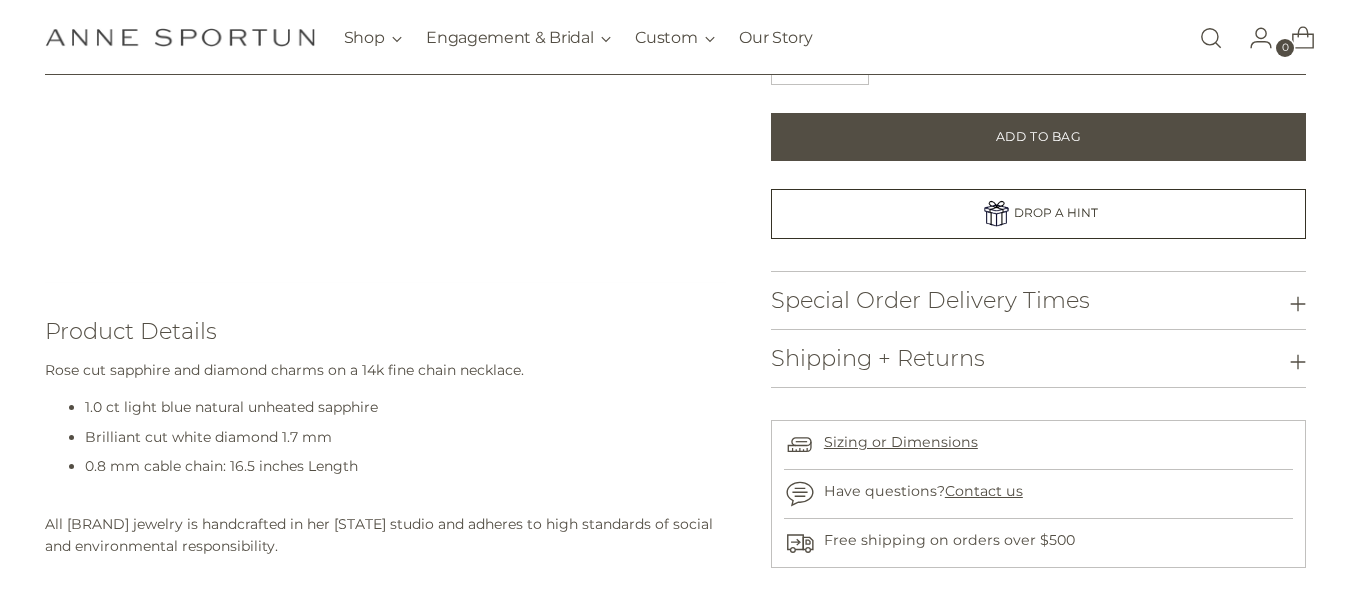 scroll, scrollTop: 605, scrollLeft: 0, axis: vertical 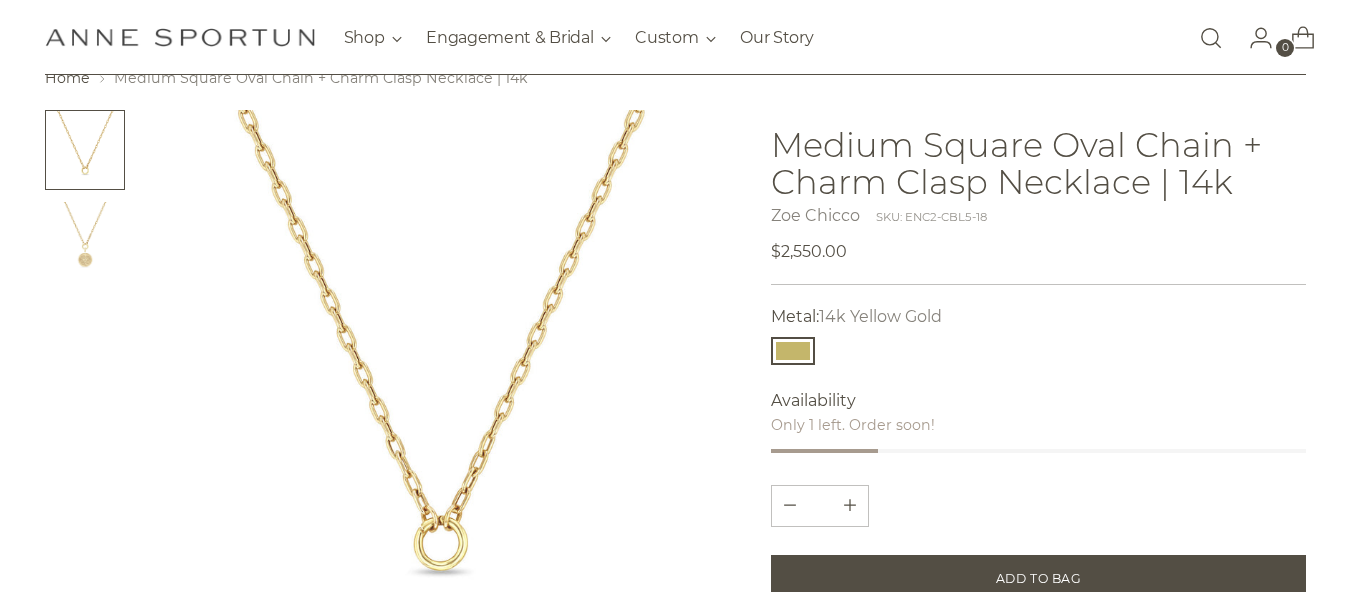 click at bounding box center [85, 242] 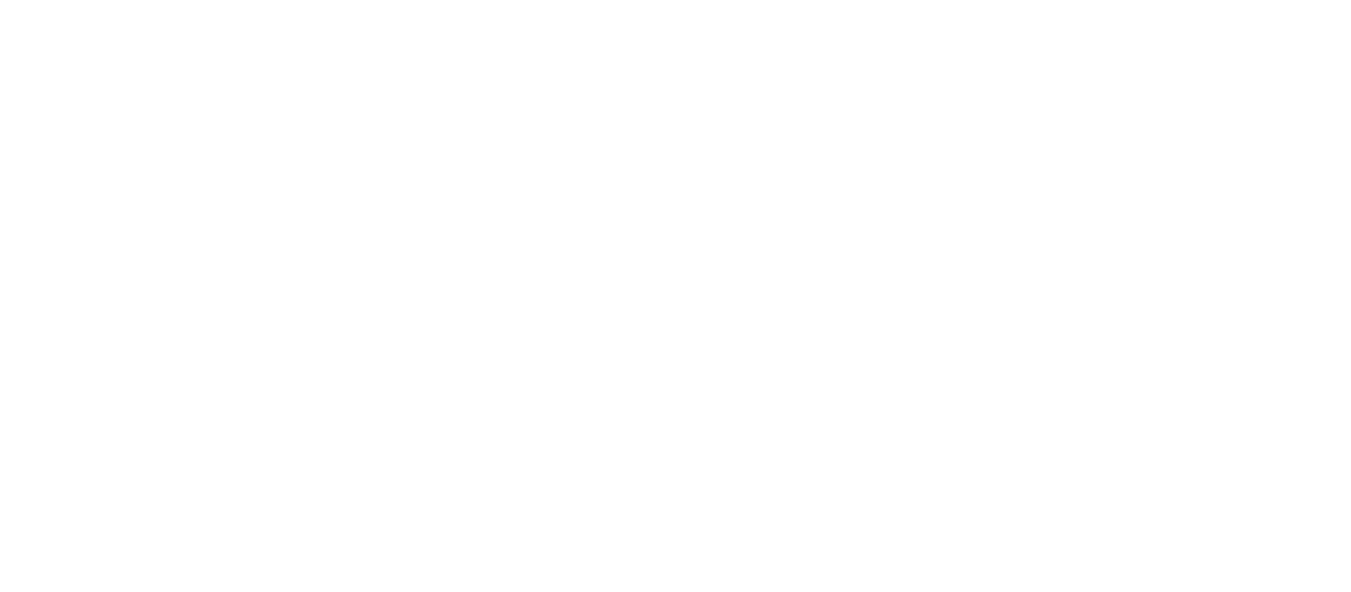 scroll, scrollTop: 0, scrollLeft: 0, axis: both 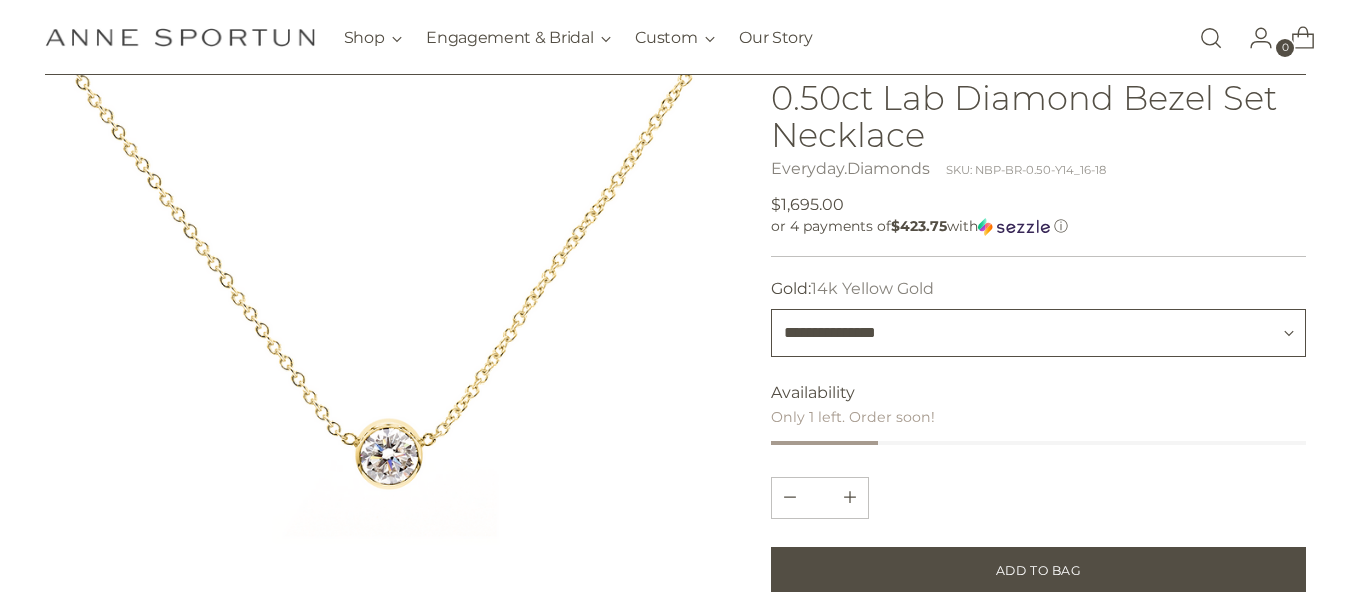click on "**********" at bounding box center [1039, 333] 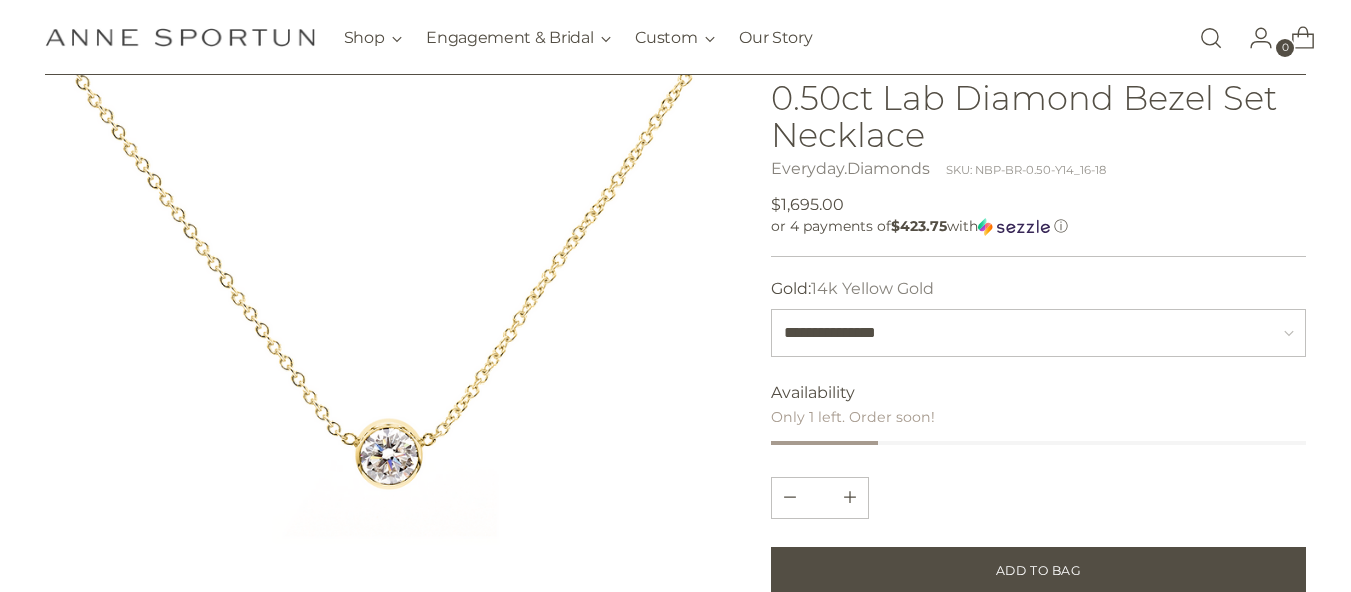 click on "Home
0.50ct Lab Diamond Bezel Set Necklace
Product Details
Timeless sophistication is this 0.50ct Bezel Set Diamond Necklace. This luxurious necklace will become a treasured heirloom that you can pass down through generations.
0.50ct total carat weight
Necklace length: 16"-18"
14k Yellow Gold
Lab Grown Diamond: F/VS2
0.50ct Lab Diamond Bezel Set Necklace Everyday.Diamonds
Regular price" at bounding box center (675, 499) 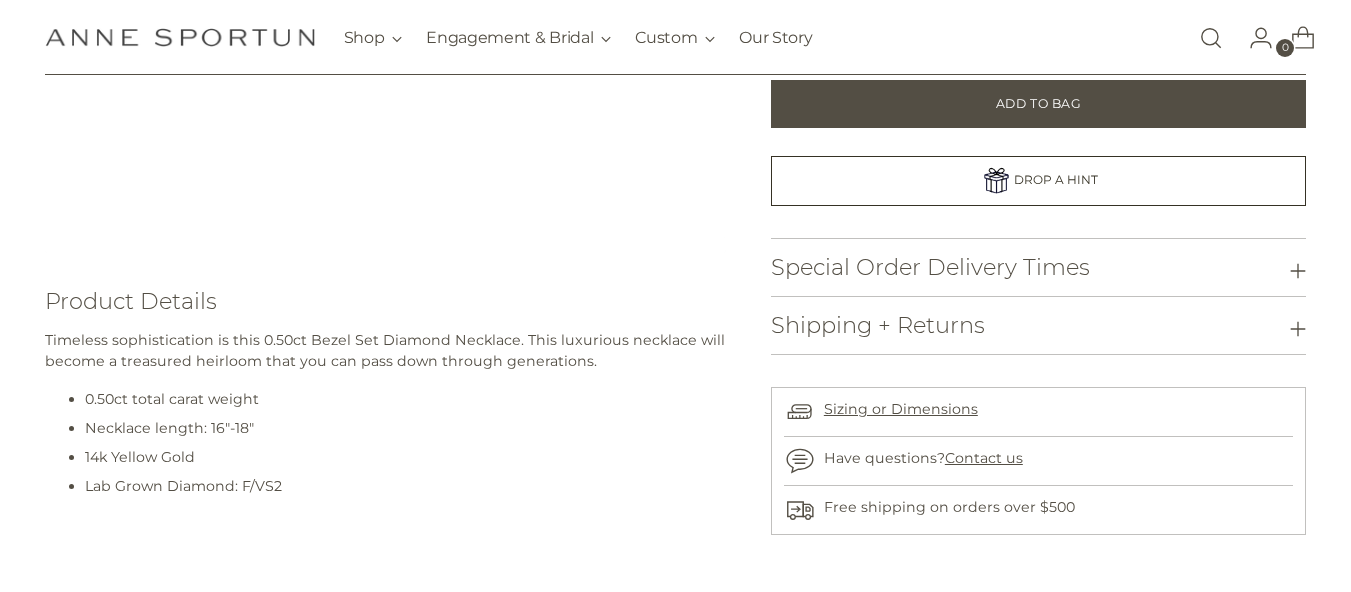 scroll, scrollTop: 630, scrollLeft: 0, axis: vertical 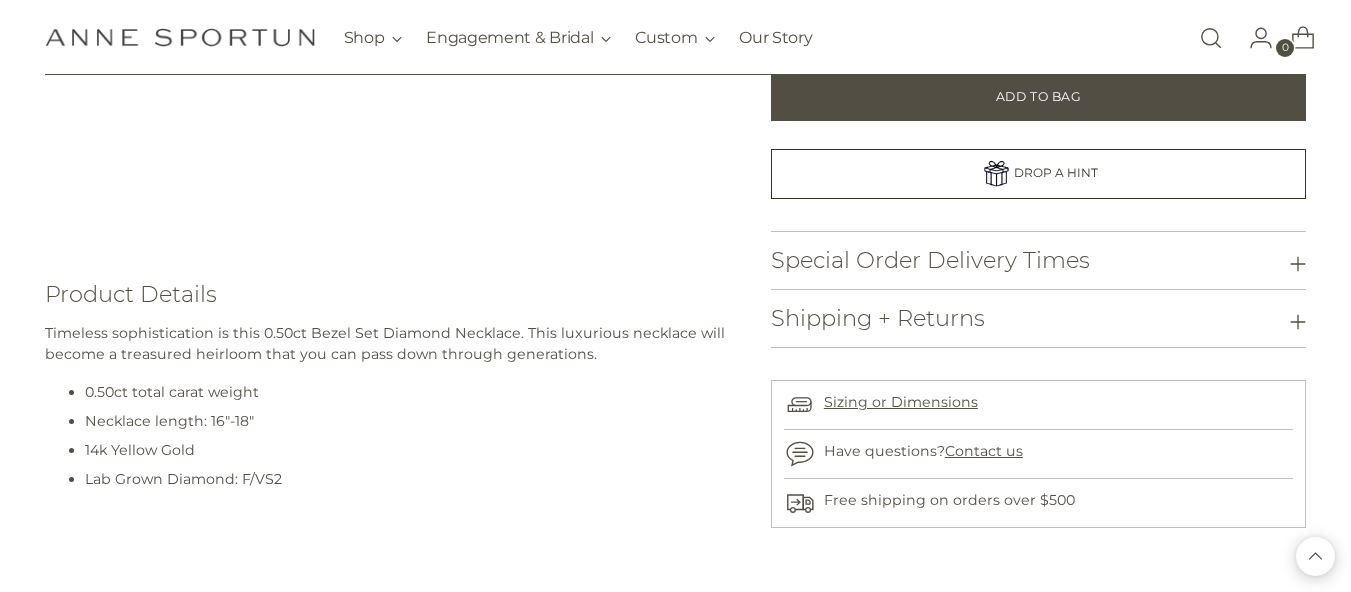 click at bounding box center [1298, 264] 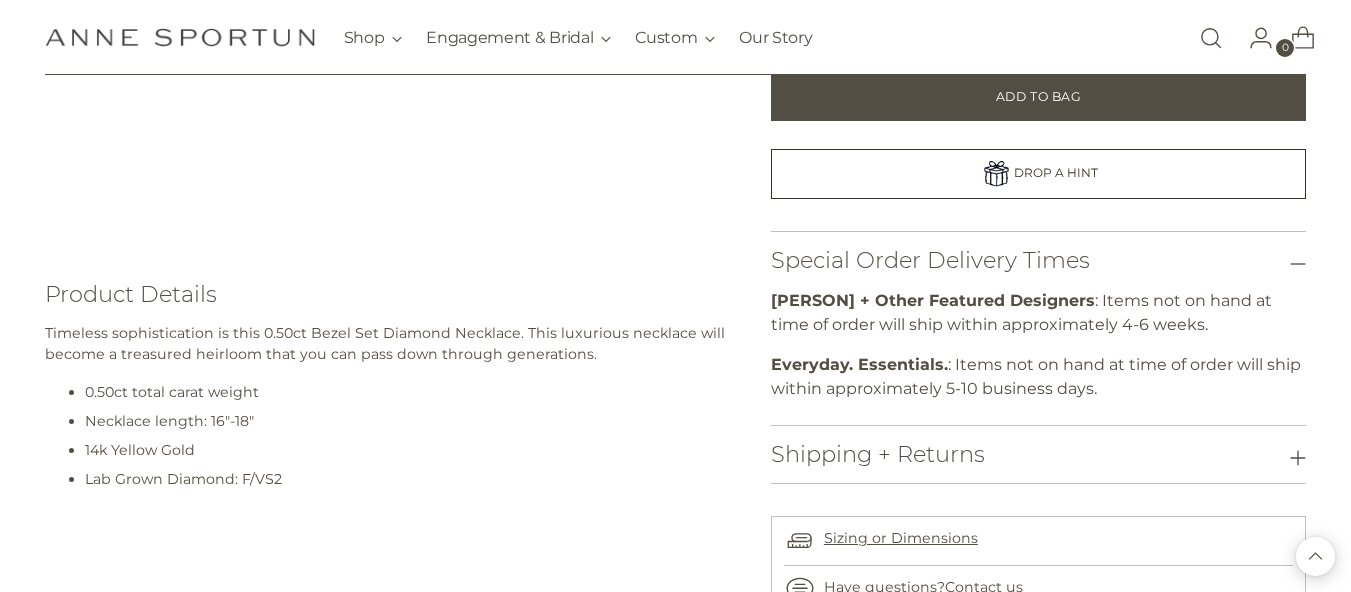 click at bounding box center [0, 0] 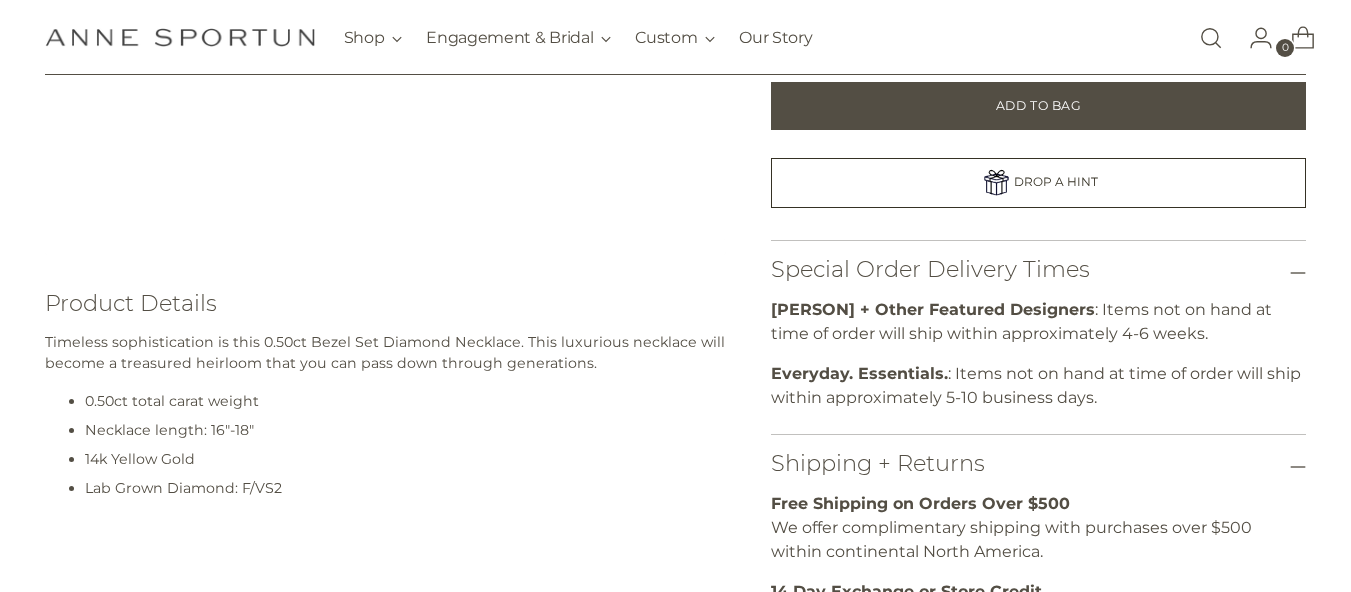 scroll, scrollTop: 625, scrollLeft: 0, axis: vertical 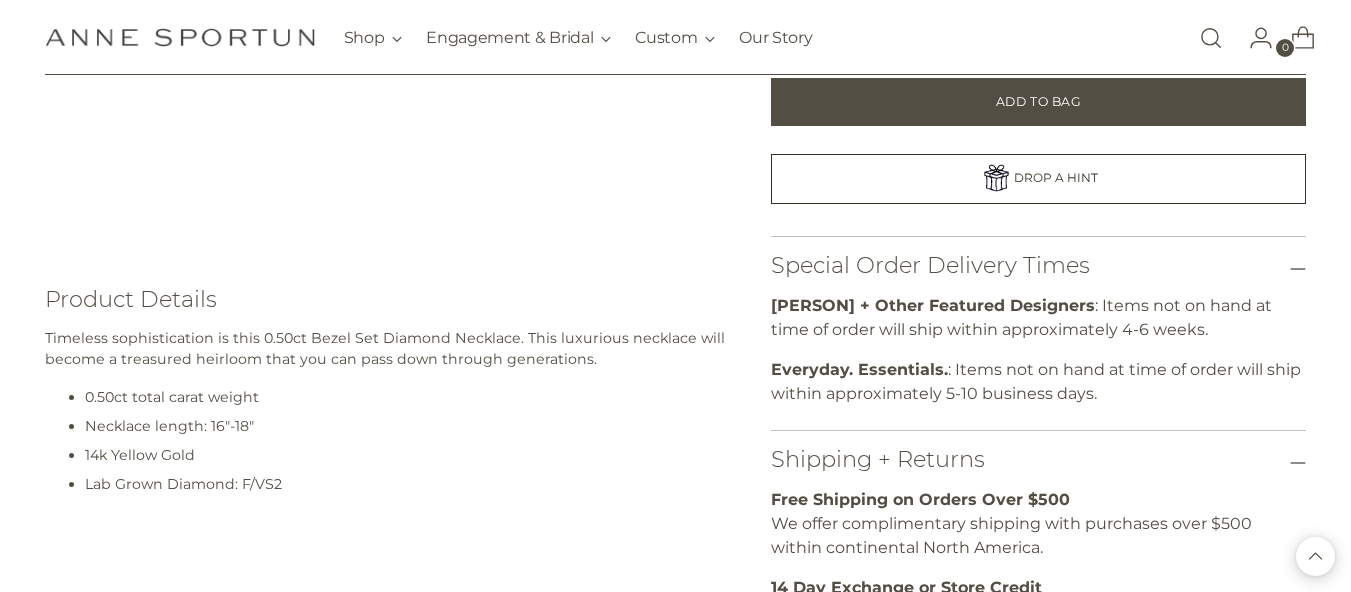 click on "Home
0.50ct Lab Diamond Bezel Set Necklace
Product Details
Timeless sophistication is this 0.50ct Bezel Set Diamond Necklace. This luxurious necklace will become a treasured heirloom that you can pass down through generations.
0.50ct total carat weight
Necklace length: 16"-18"
14k Yellow Gold
Lab Grown Diamond: F/VS2
0.50ct Lab Diamond Bezel Set Necklace Everyday.Diamonds
Regular price" at bounding box center (675, 310) 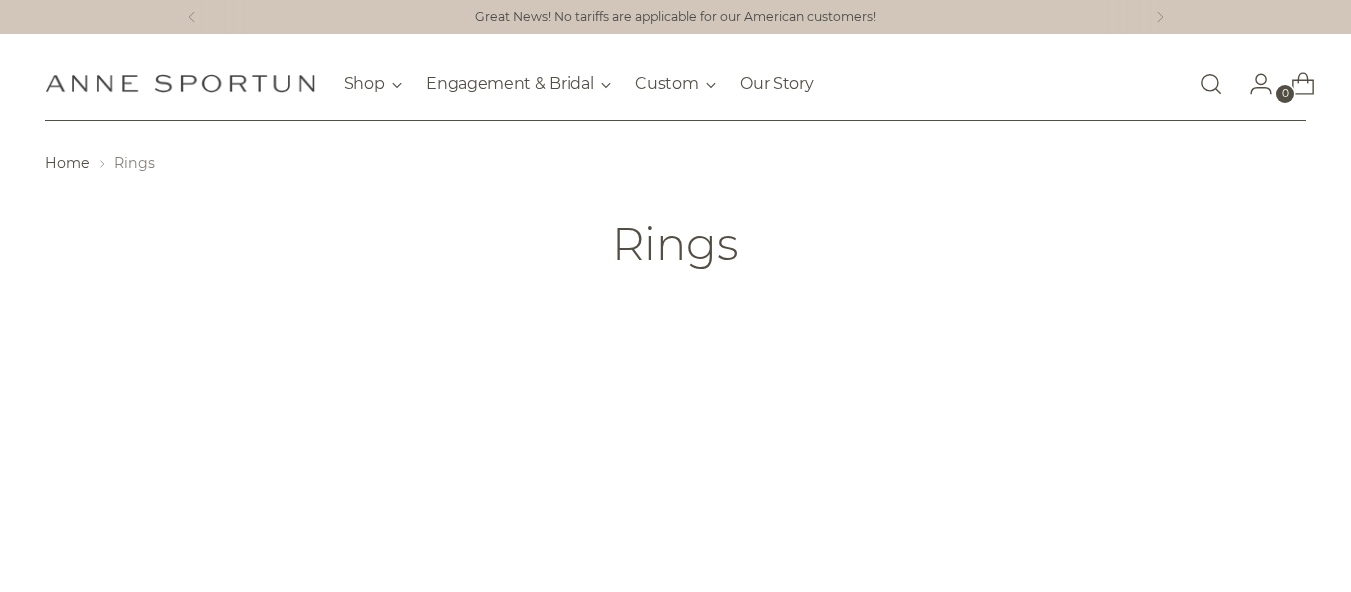 scroll, scrollTop: 0, scrollLeft: 0, axis: both 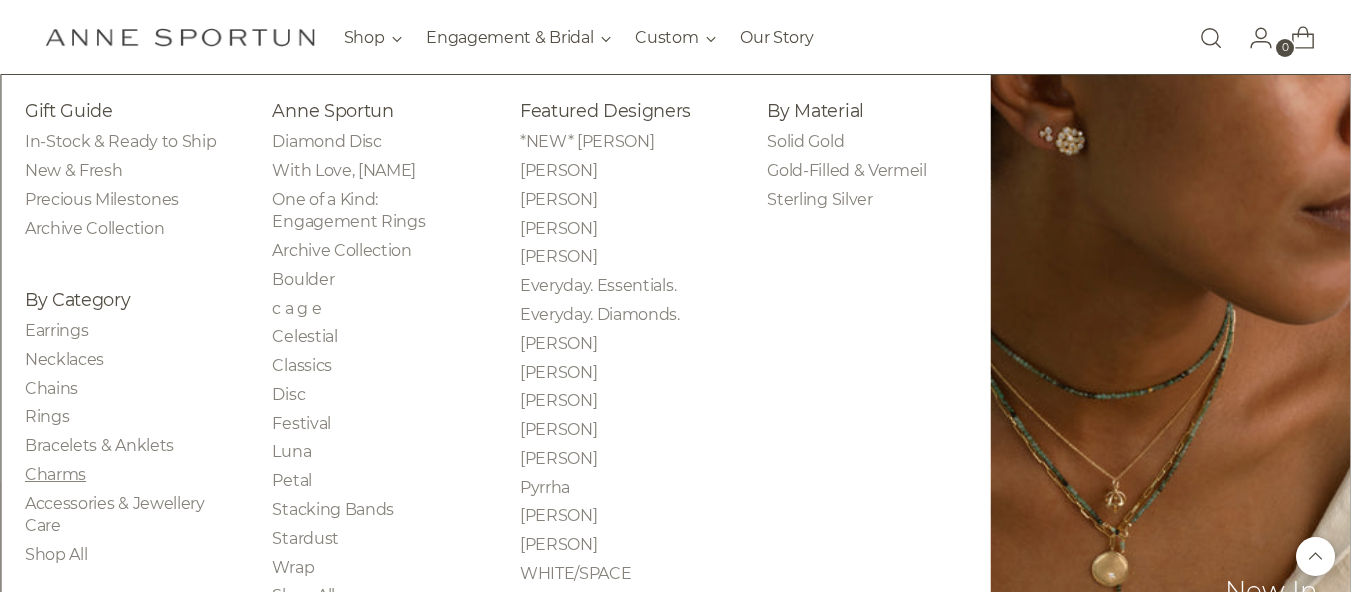 click on "Charms" at bounding box center [55, 474] 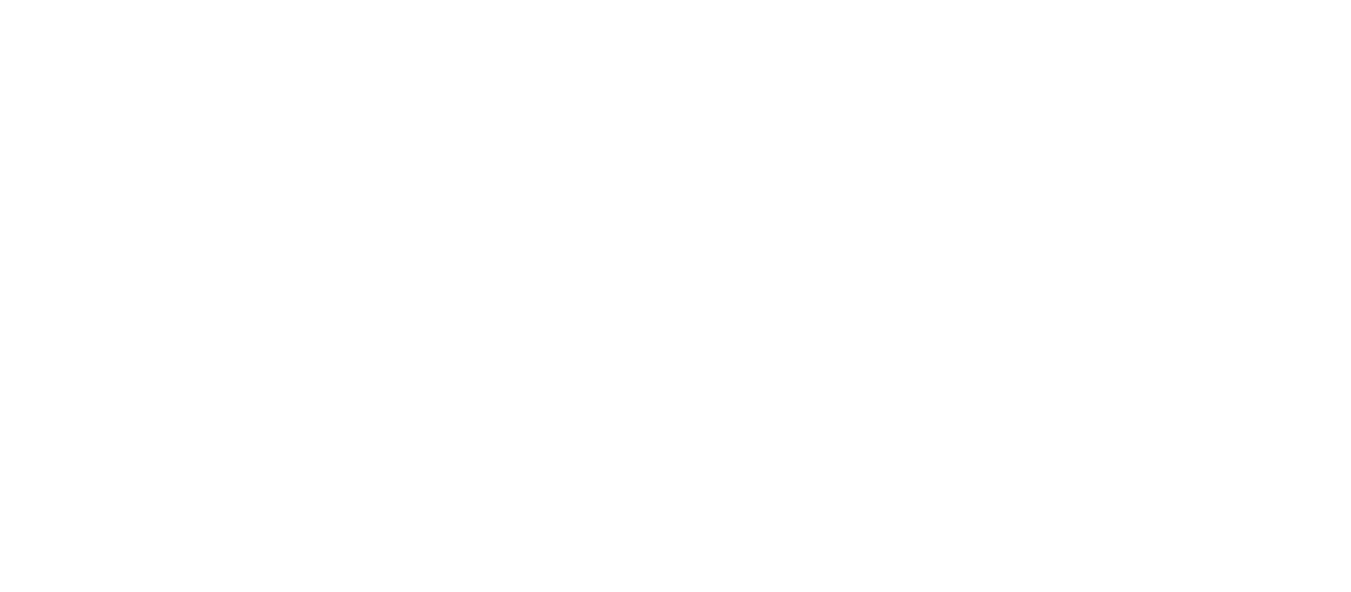 scroll, scrollTop: 0, scrollLeft: 0, axis: both 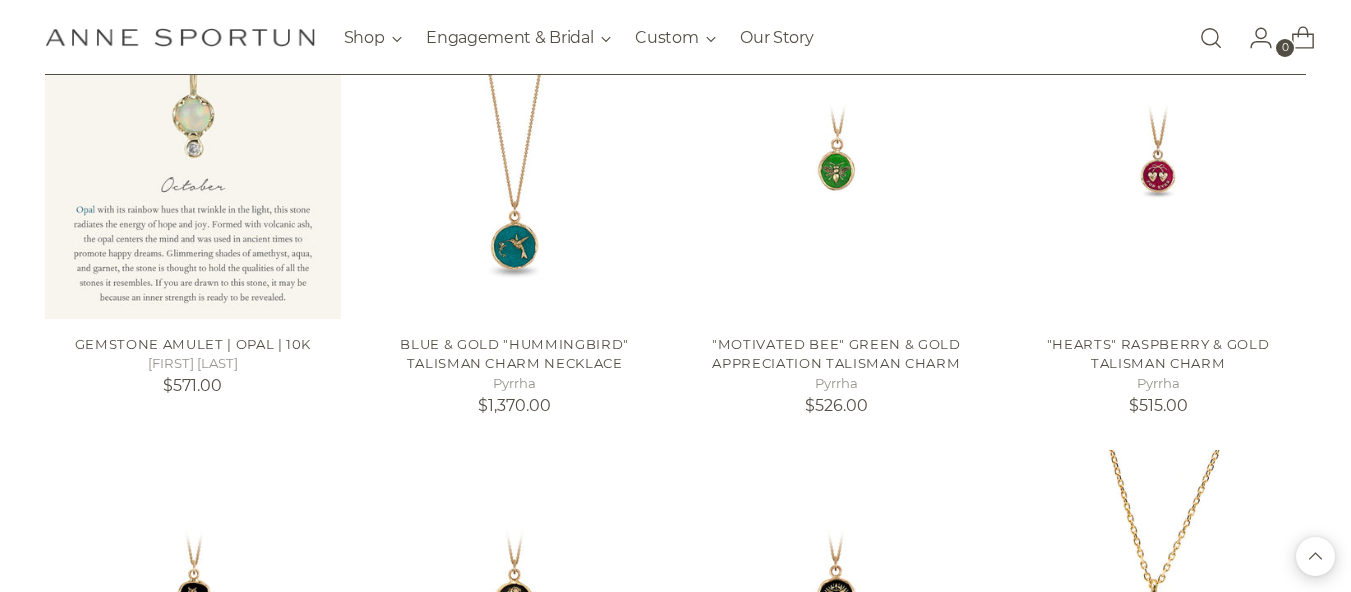 drag, startPoint x: 1350, startPoint y: 275, endPoint x: 1346, endPoint y: 302, distance: 27.294687 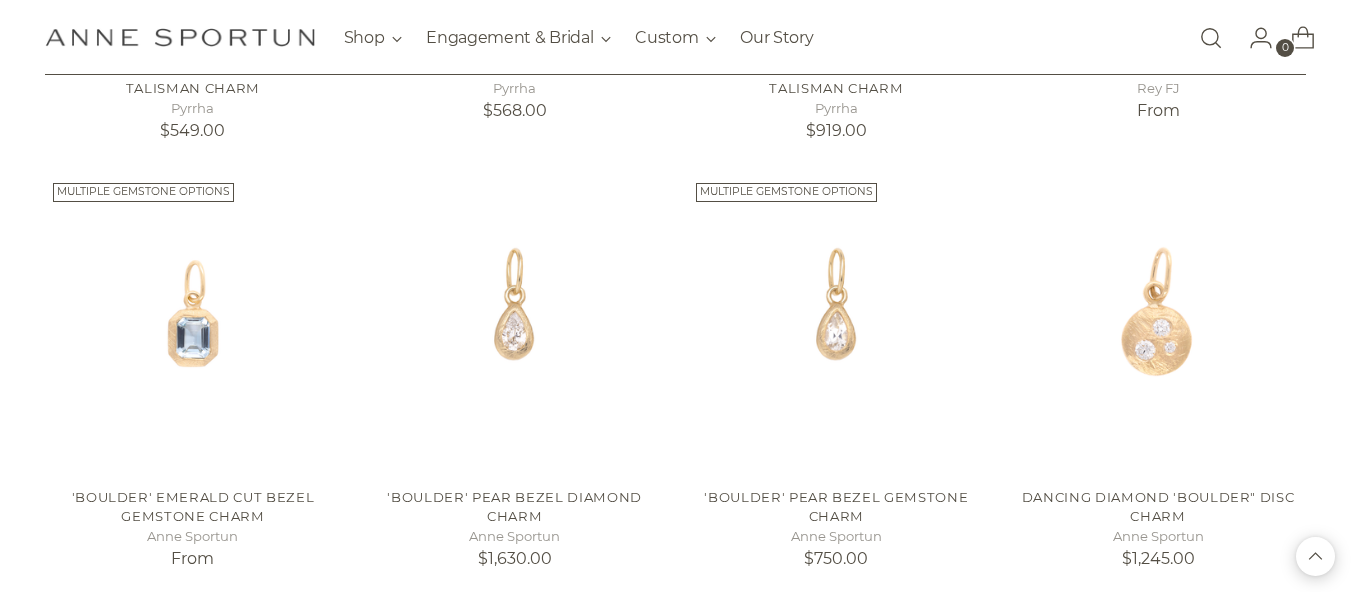 scroll, scrollTop: 1575, scrollLeft: 0, axis: vertical 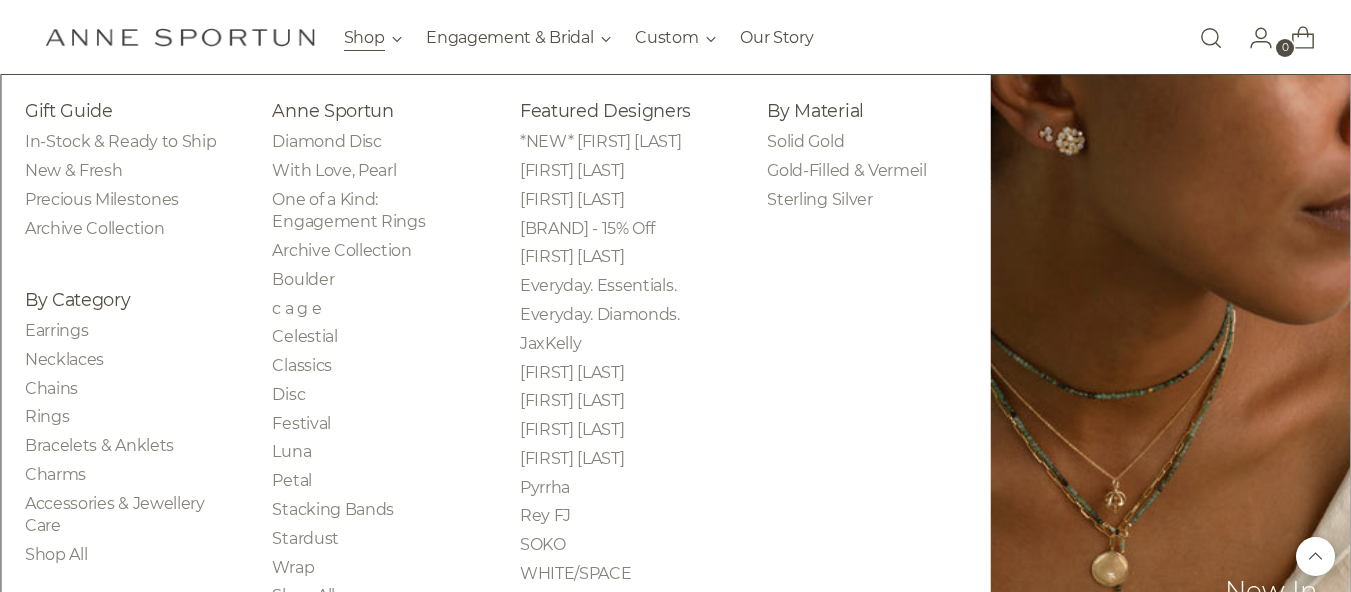click on "Shop" at bounding box center (373, 38) 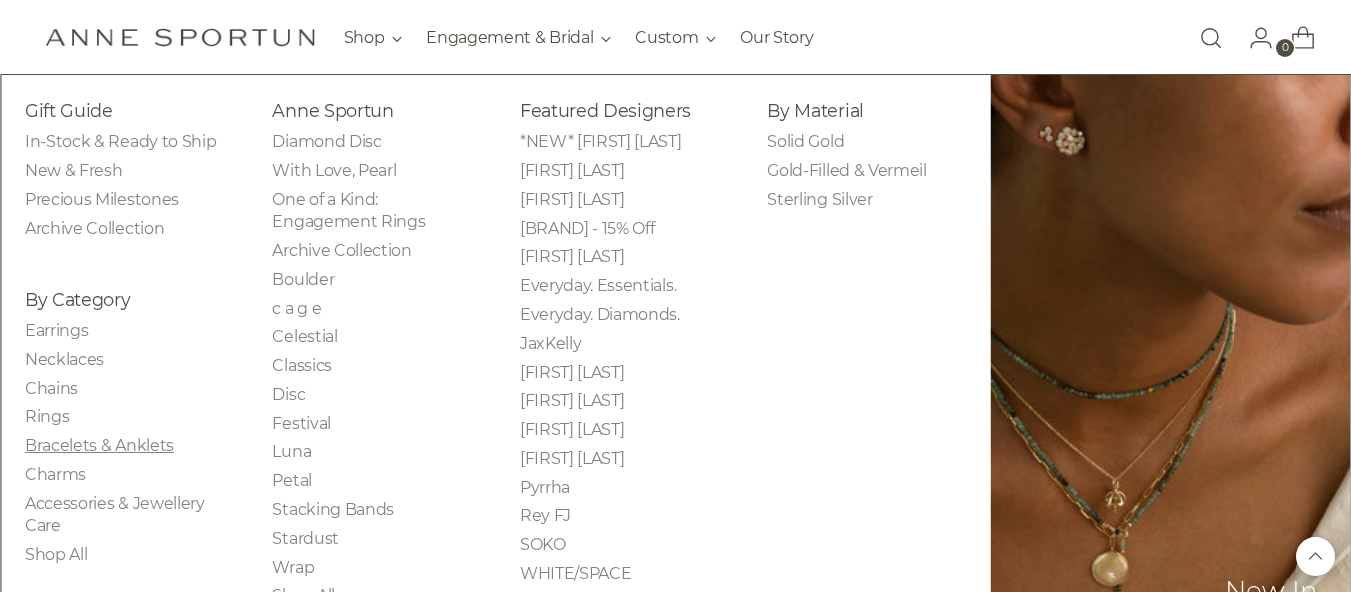 click on "Bracelets & Anklets" at bounding box center (99, 445) 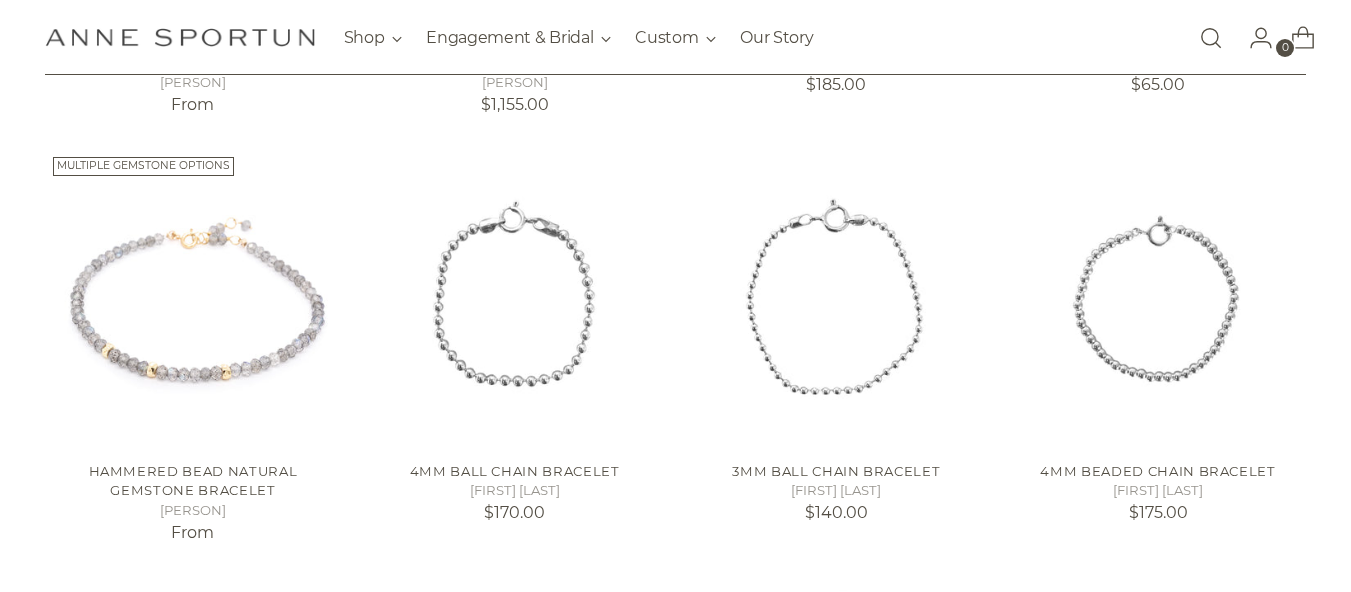 scroll, scrollTop: 783, scrollLeft: 0, axis: vertical 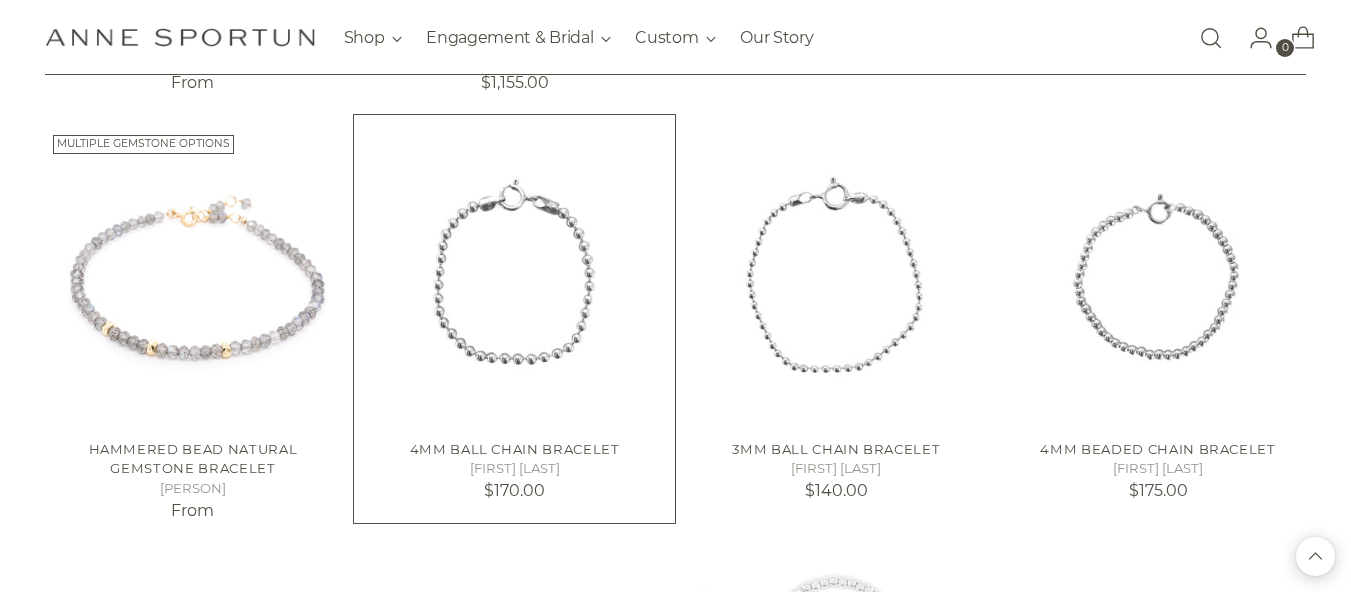 click on "4mm Ball Chain Bracelet
Johanna Brierley
$170.00" at bounding box center [193, 49] 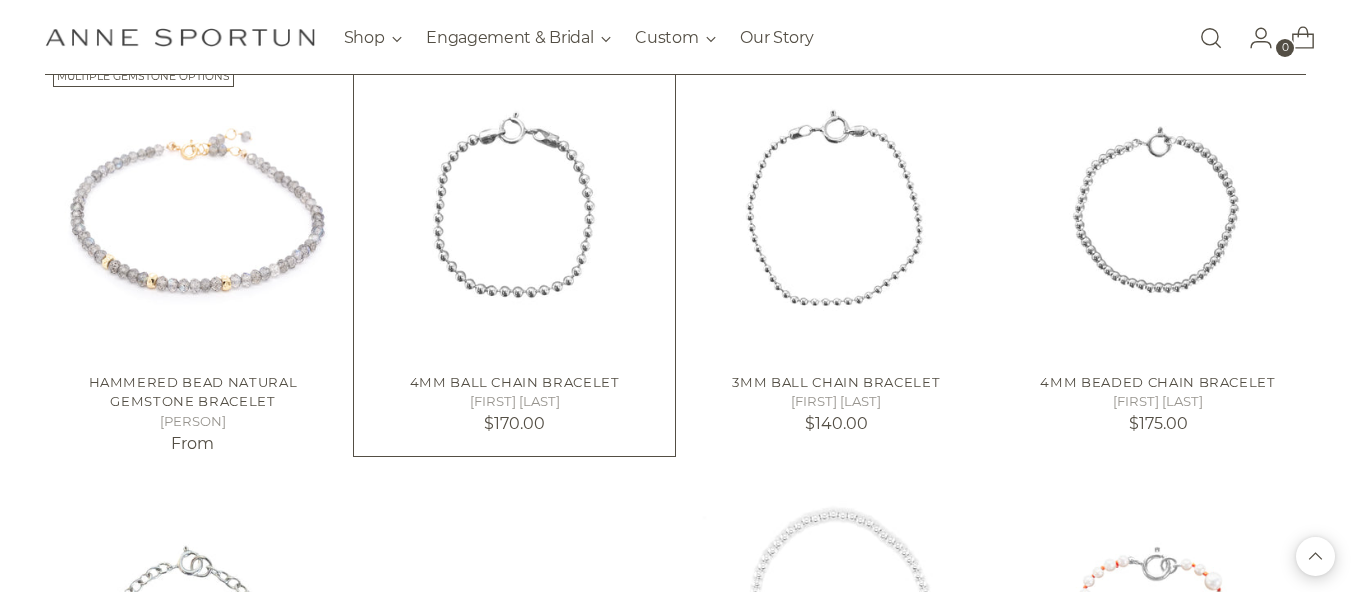 scroll, scrollTop: 852, scrollLeft: 0, axis: vertical 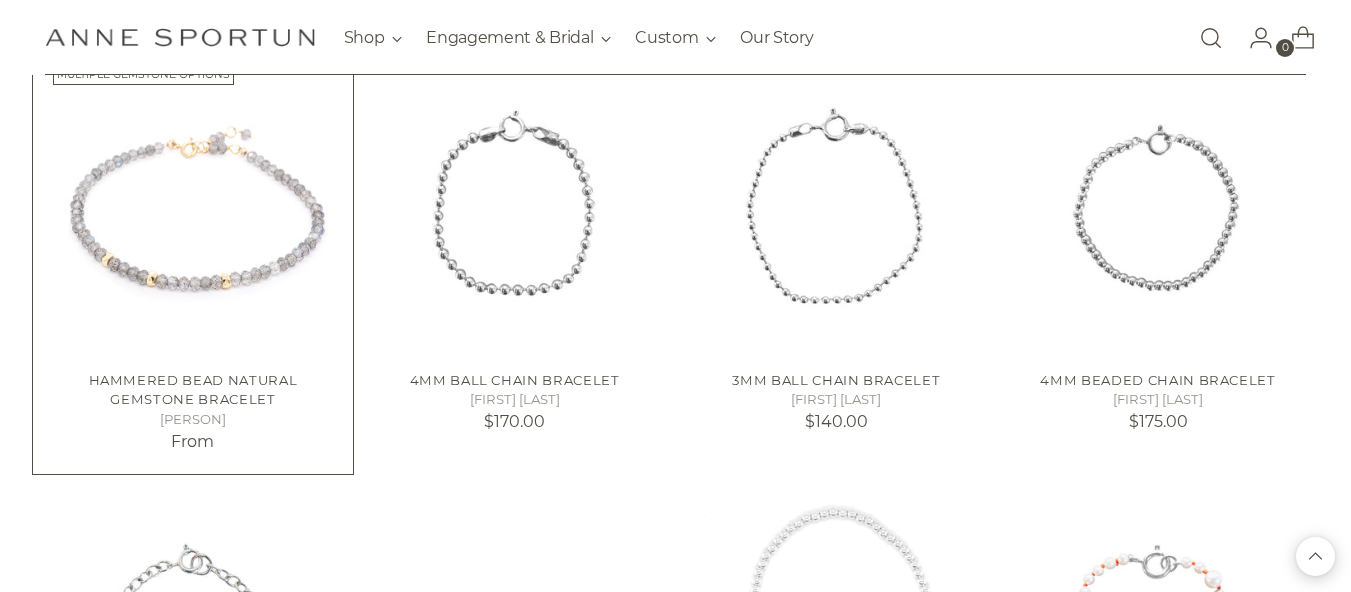 click at bounding box center (0, 0) 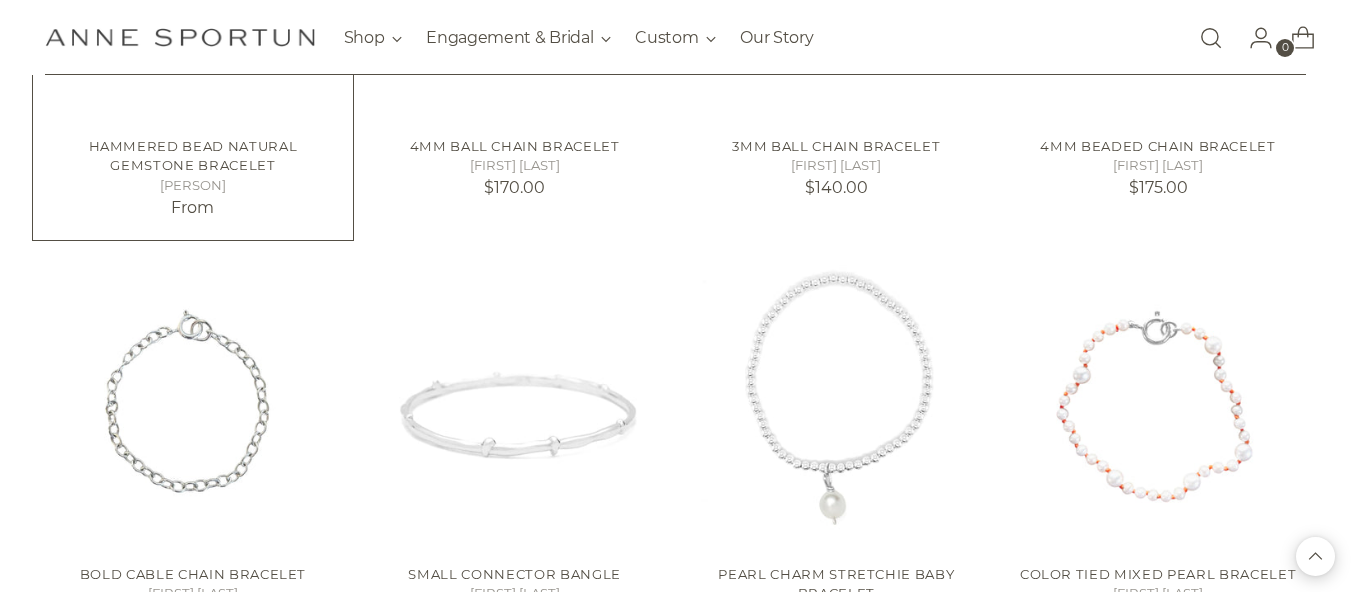 scroll, scrollTop: 1096, scrollLeft: 0, axis: vertical 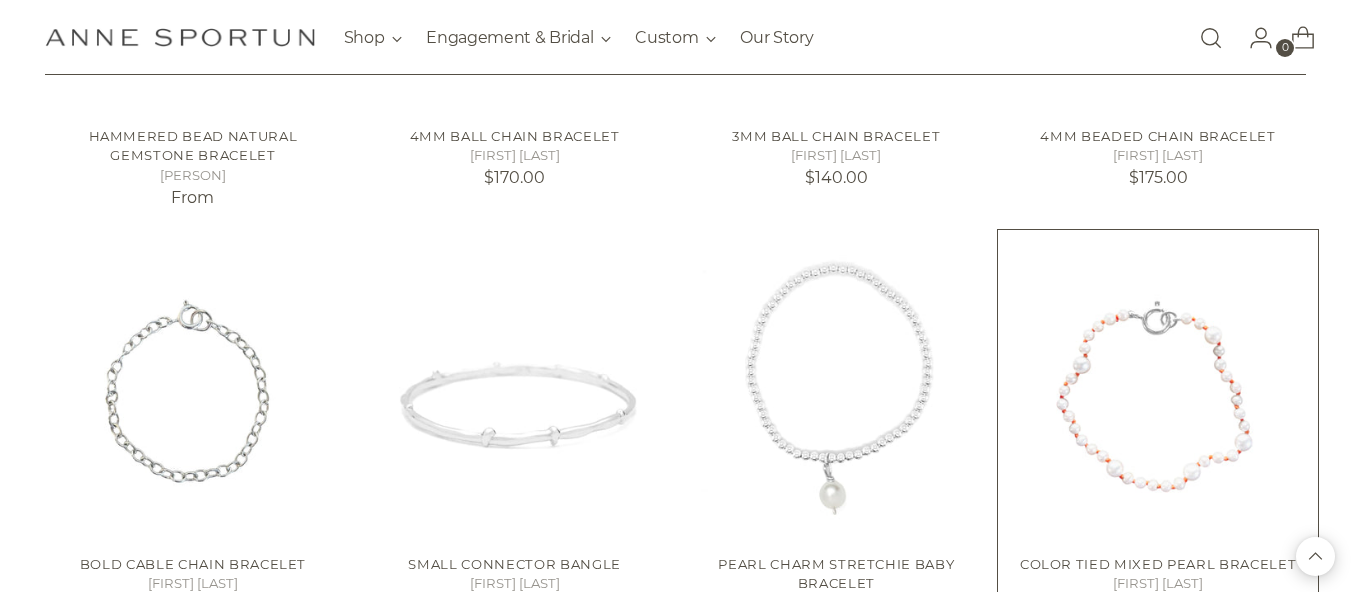 click at bounding box center [0, 0] 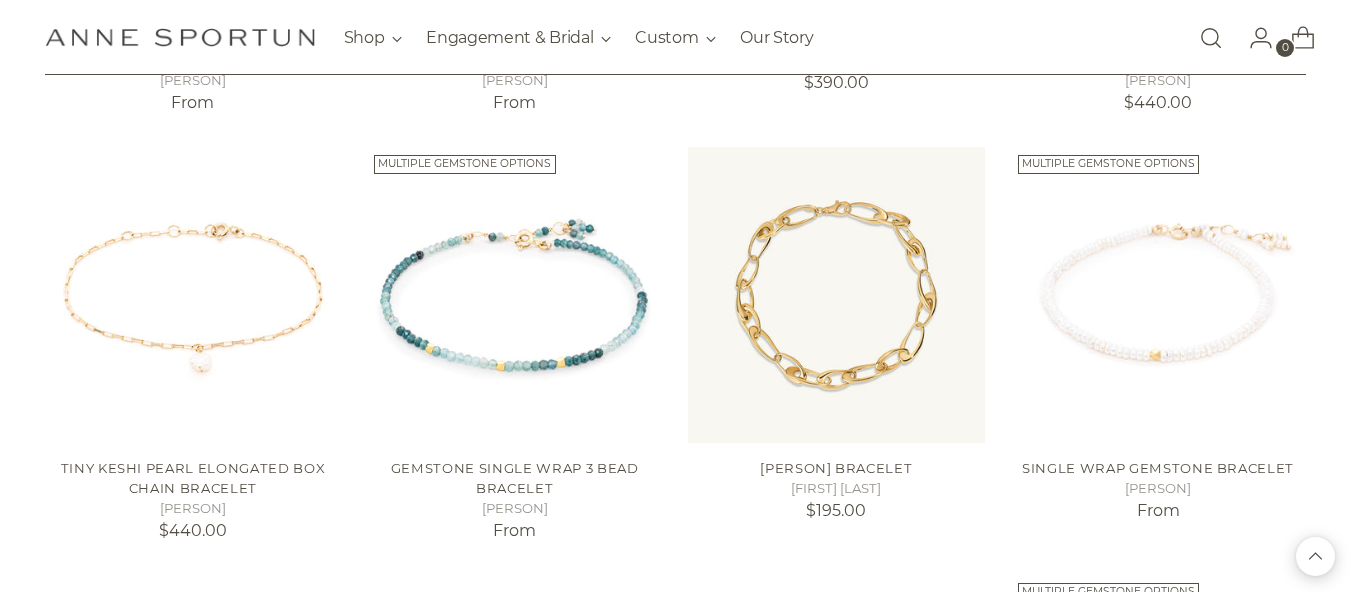 scroll, scrollTop: 2041, scrollLeft: 0, axis: vertical 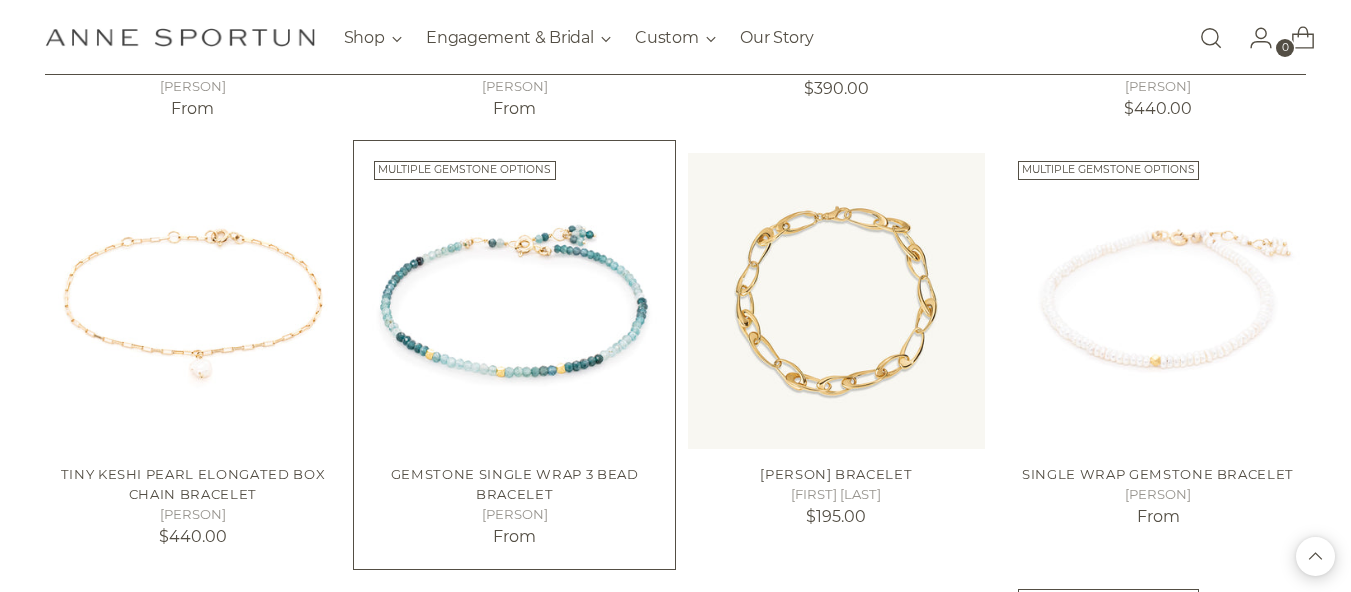 click at bounding box center [0, 0] 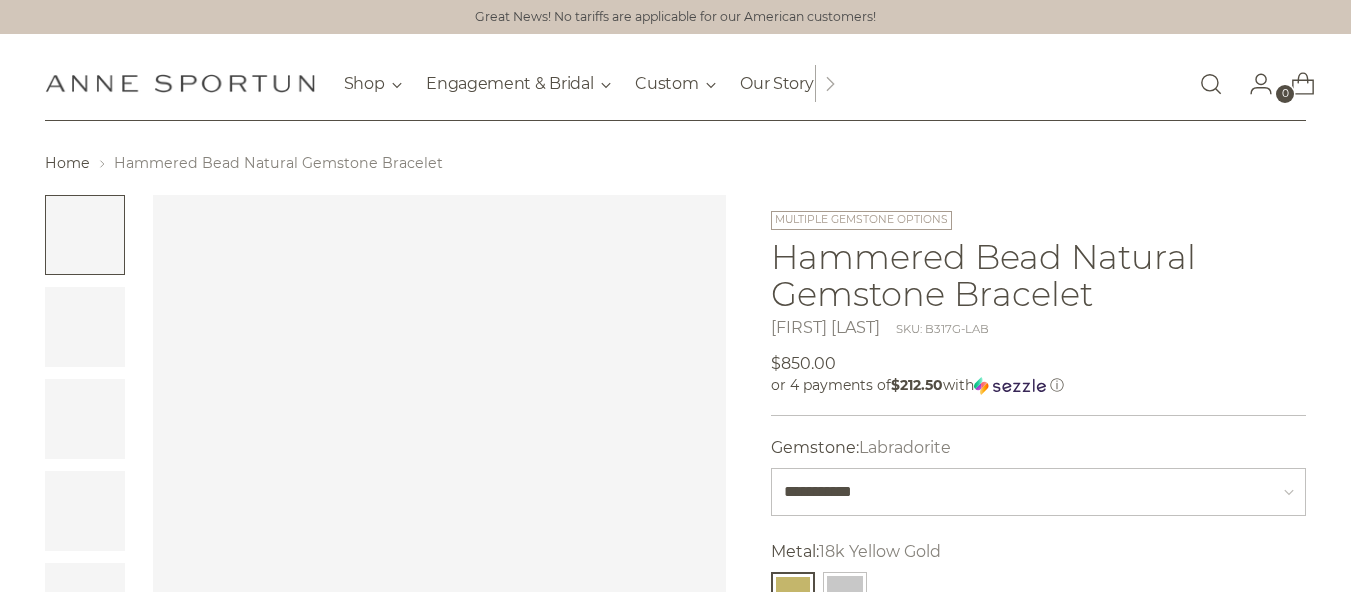 scroll, scrollTop: 0, scrollLeft: 0, axis: both 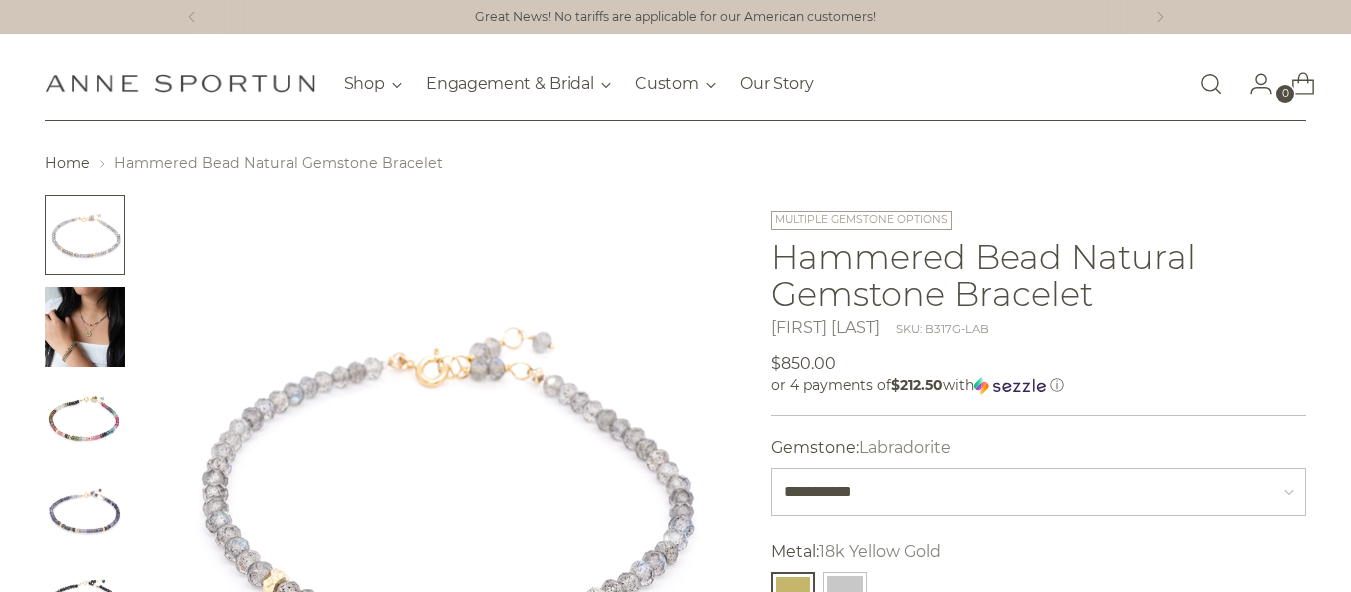 click at bounding box center [85, 419] 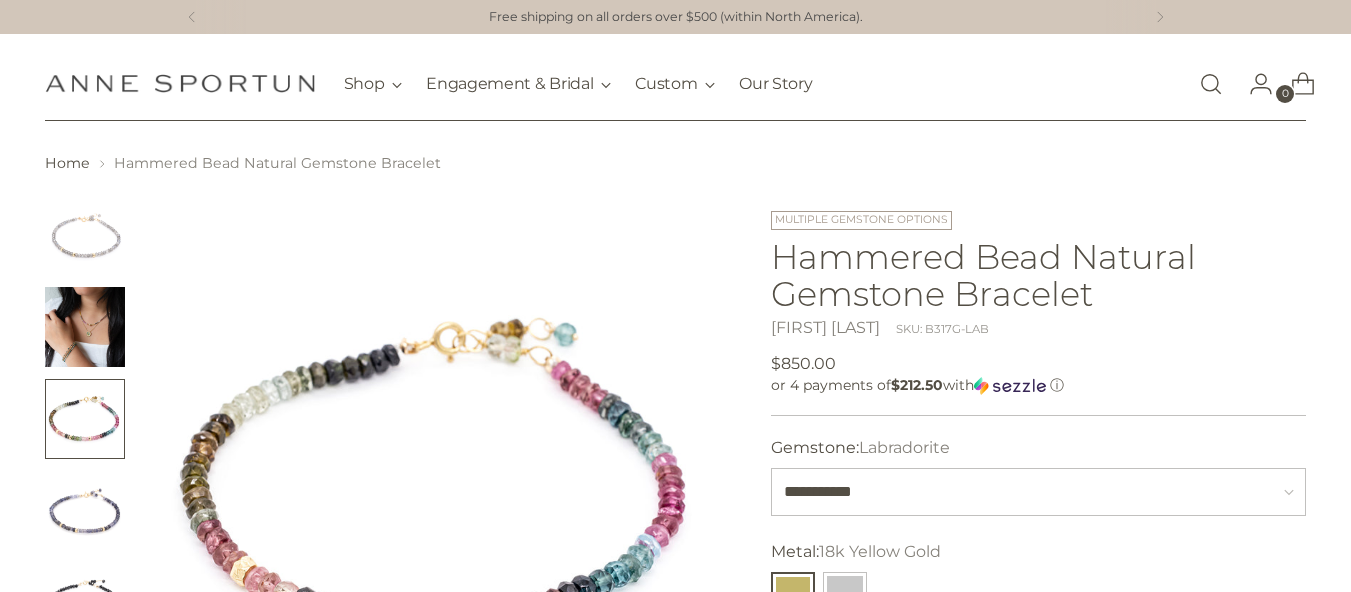 click at bounding box center (85, 511) 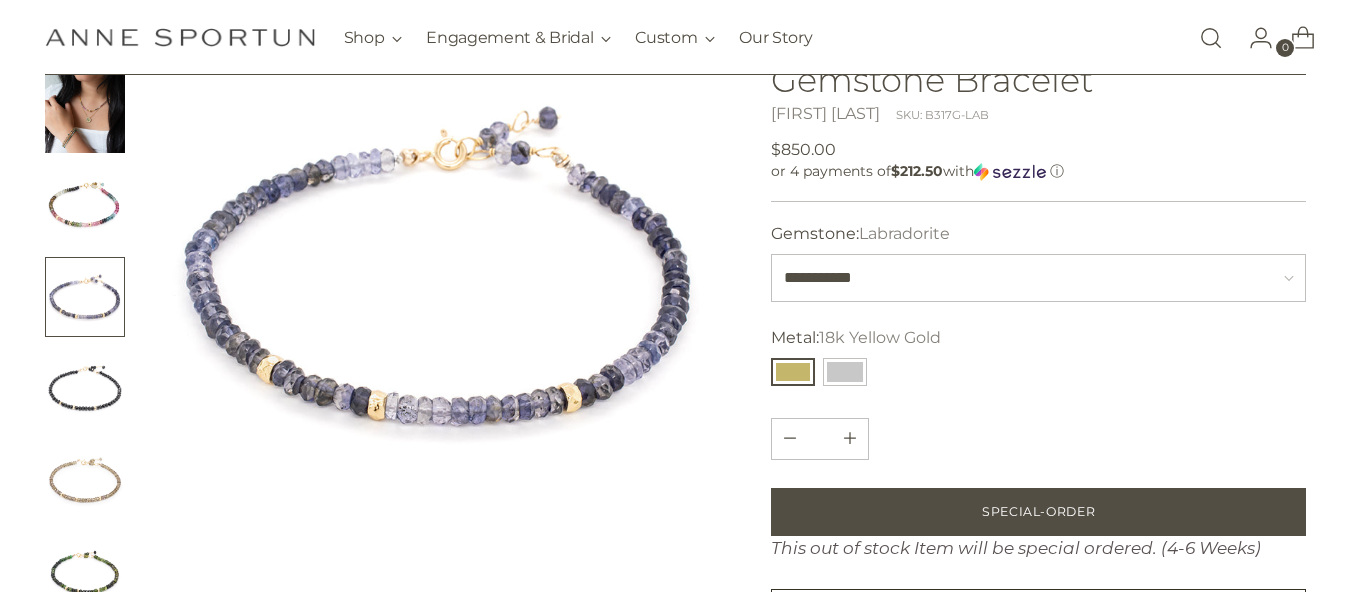 scroll, scrollTop: 309, scrollLeft: 0, axis: vertical 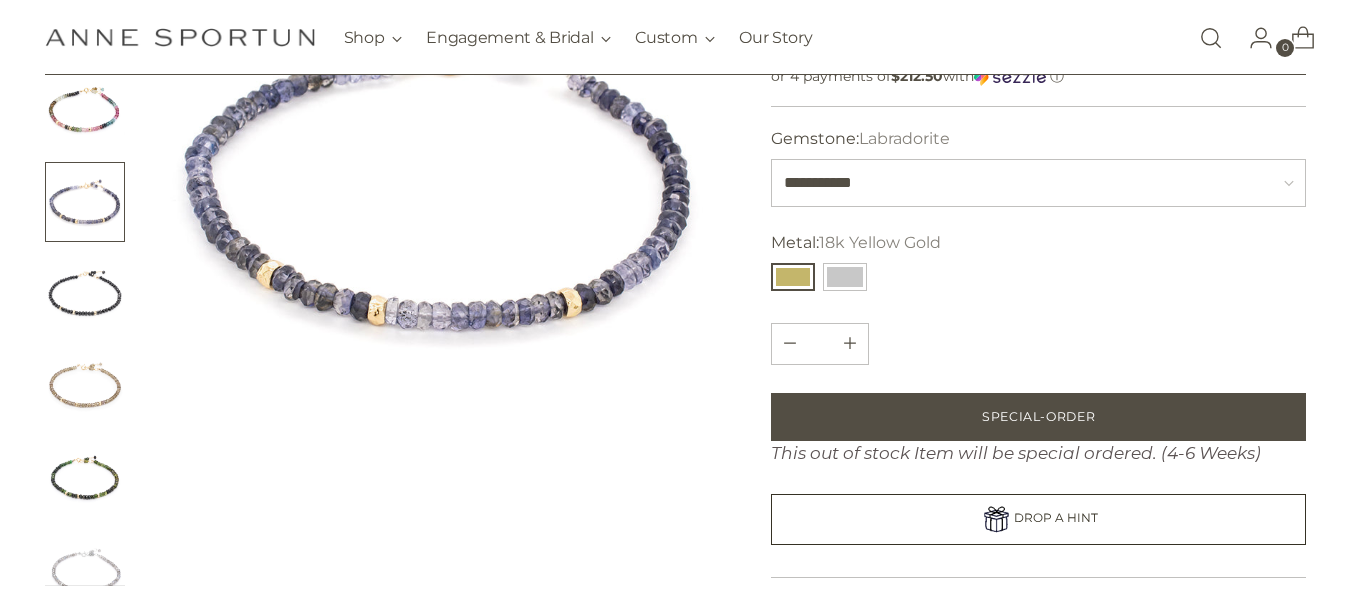 click at bounding box center [85, 478] 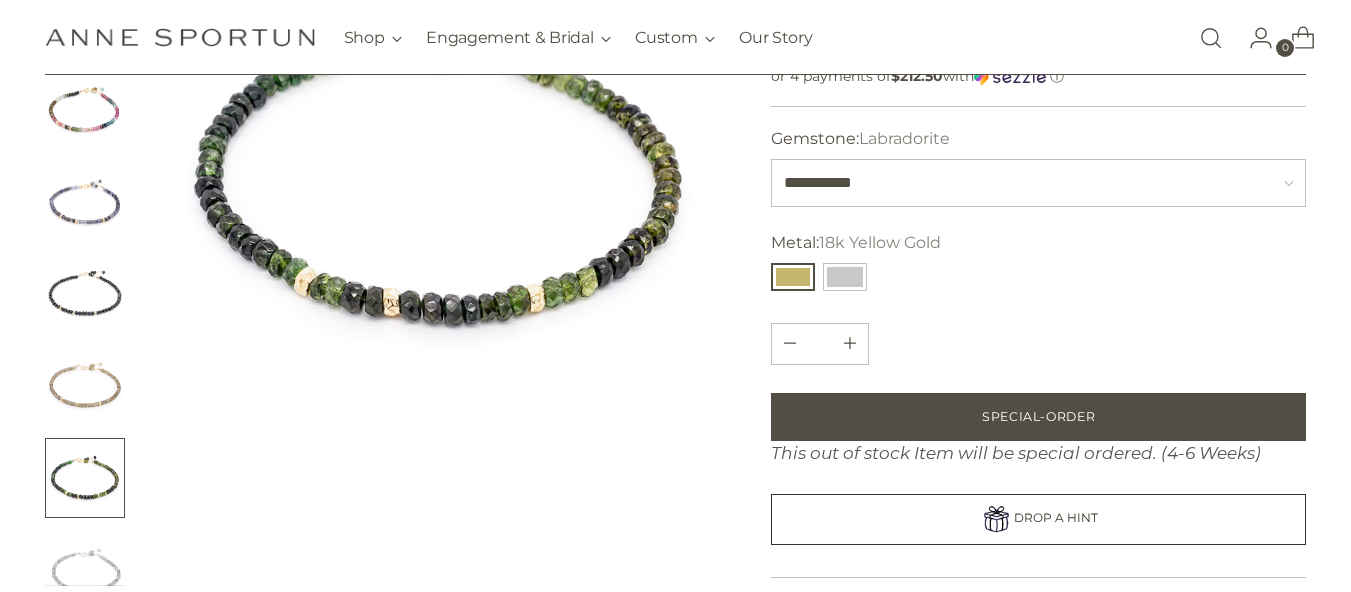 click at bounding box center (85, 294) 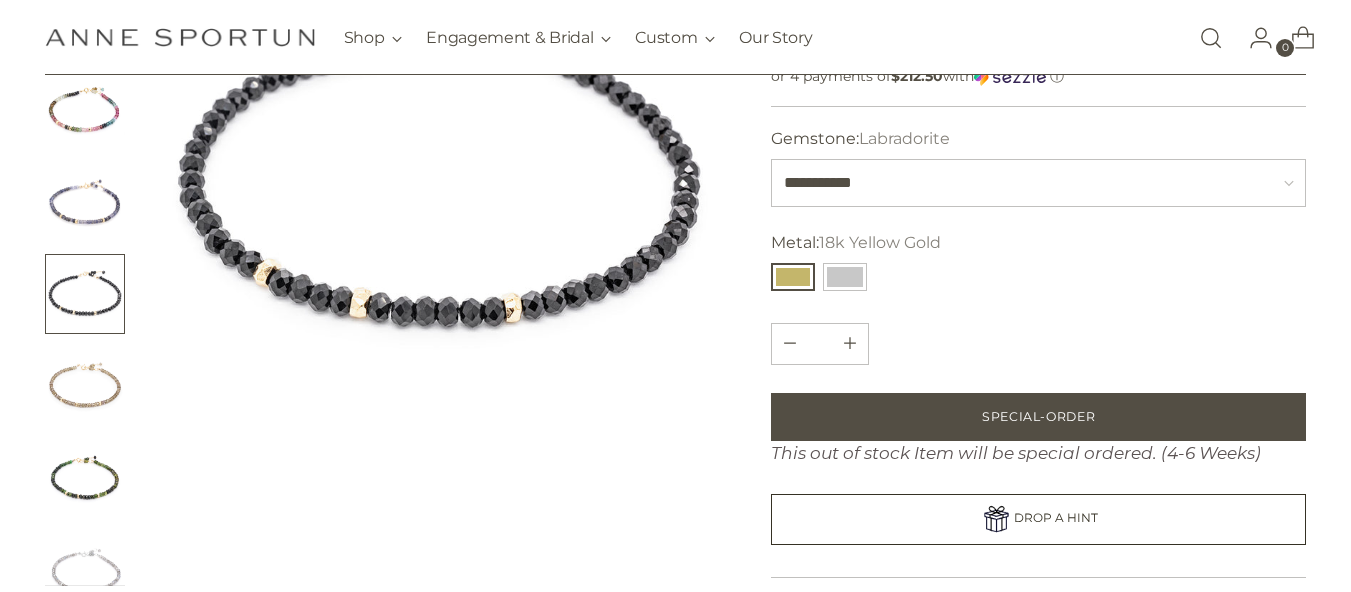 click at bounding box center (85, 386) 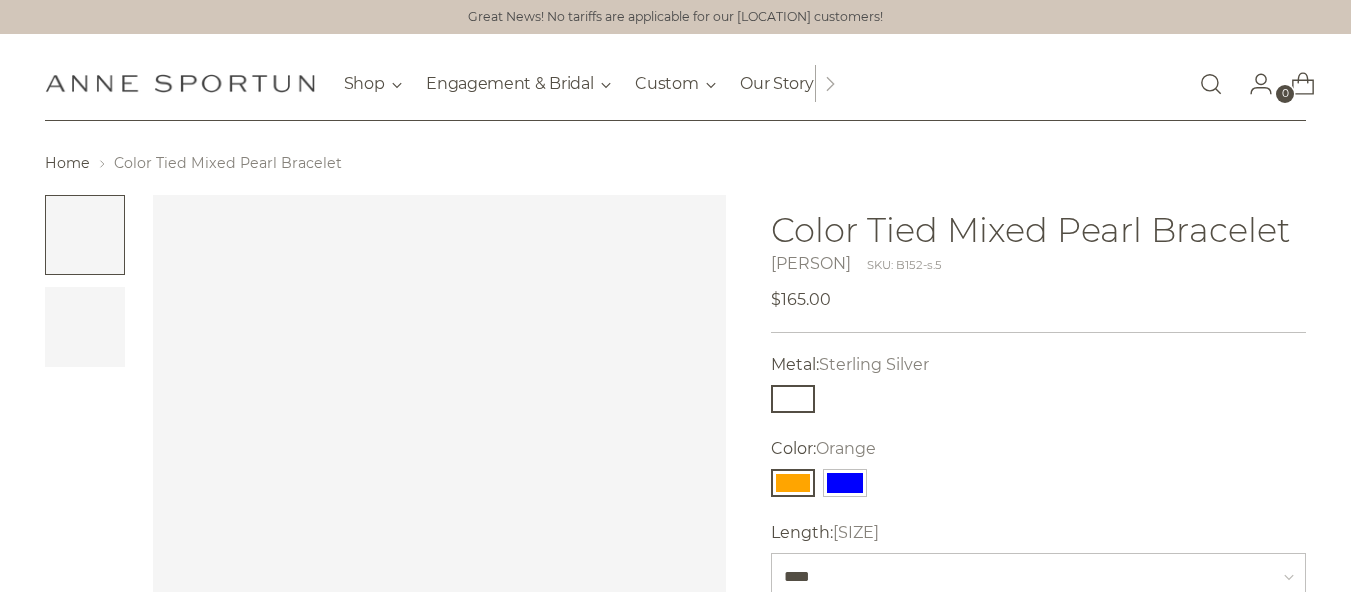 scroll, scrollTop: 0, scrollLeft: 0, axis: both 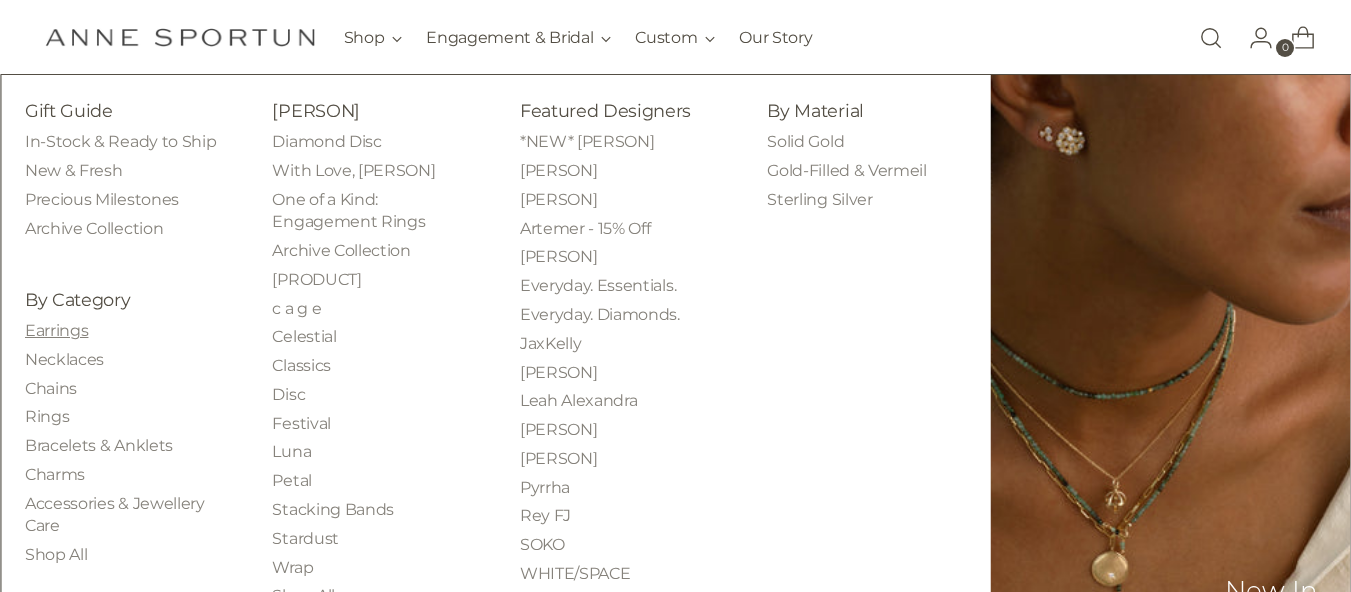 click on "Earrings" at bounding box center (56, 330) 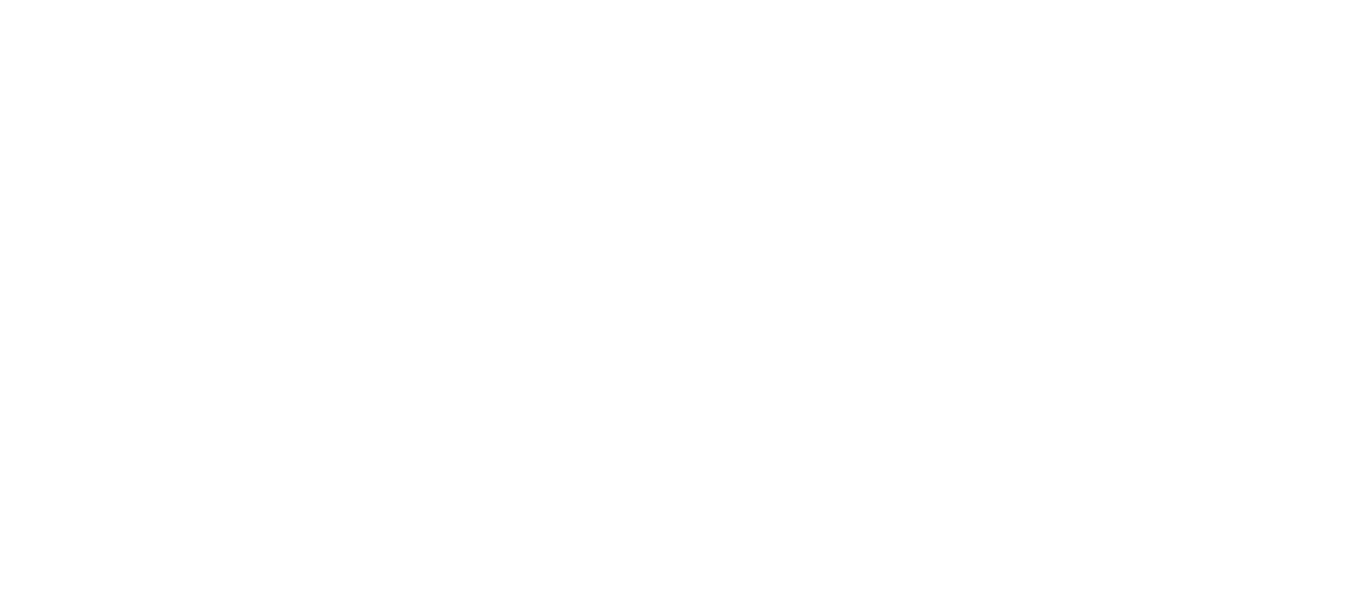 scroll, scrollTop: 0, scrollLeft: 0, axis: both 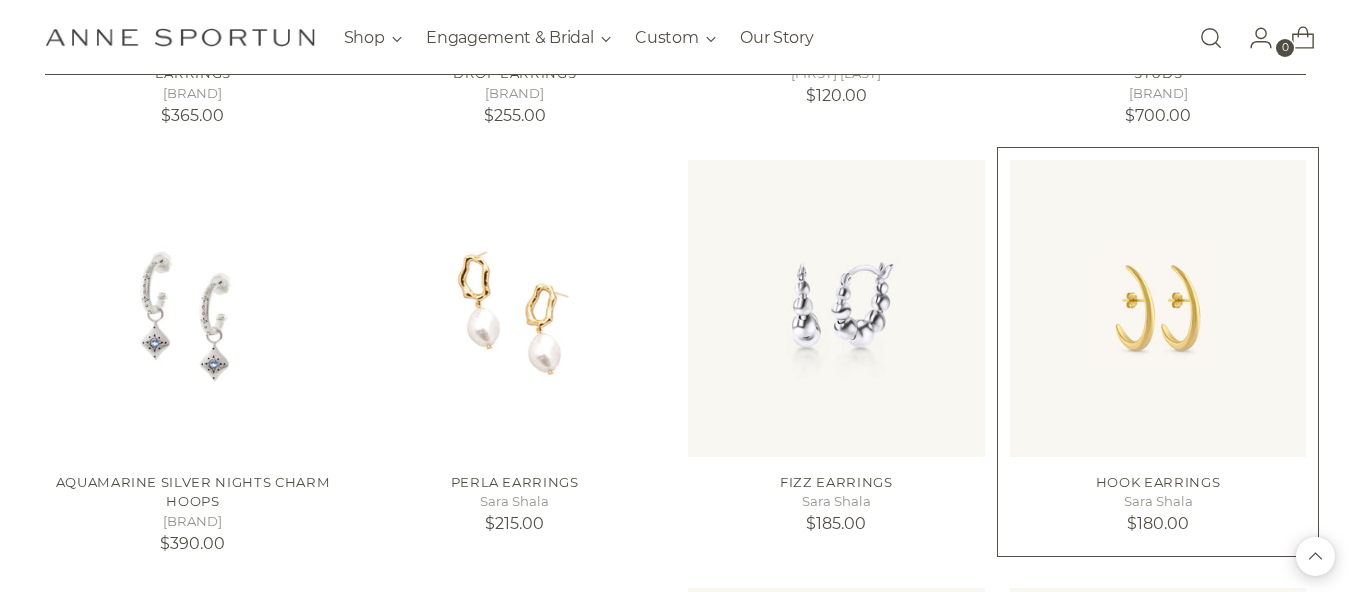 click at bounding box center [0, 0] 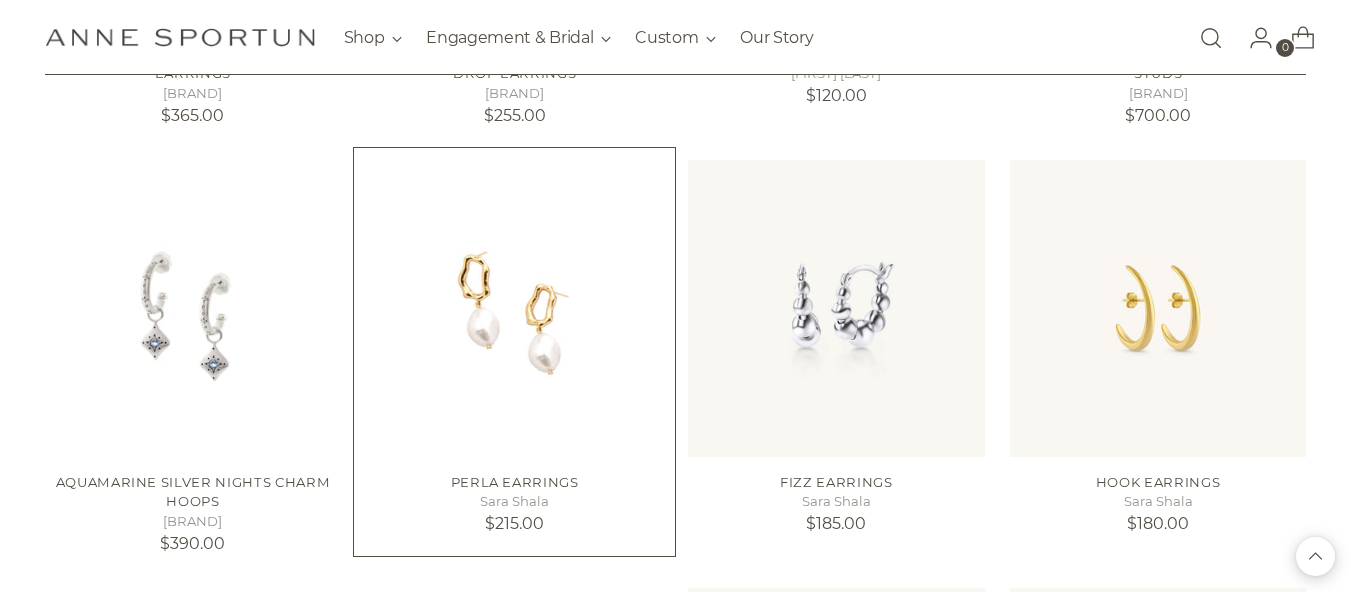 click at bounding box center (514, 308) 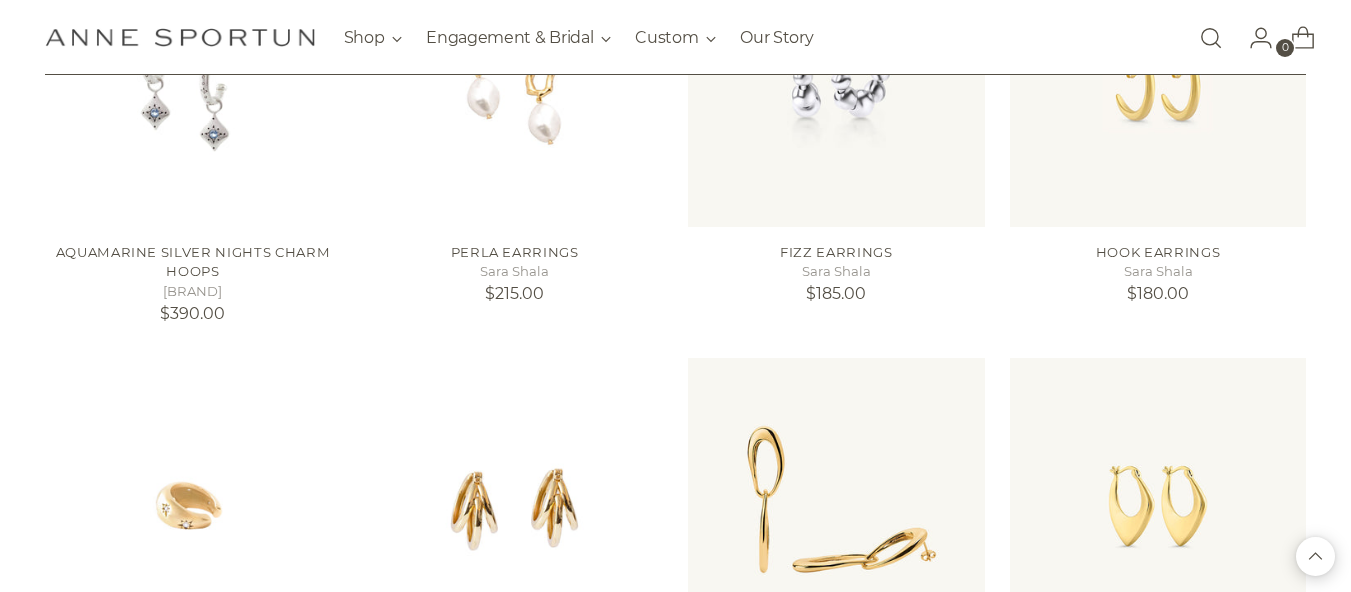 scroll, scrollTop: 1533, scrollLeft: 0, axis: vertical 